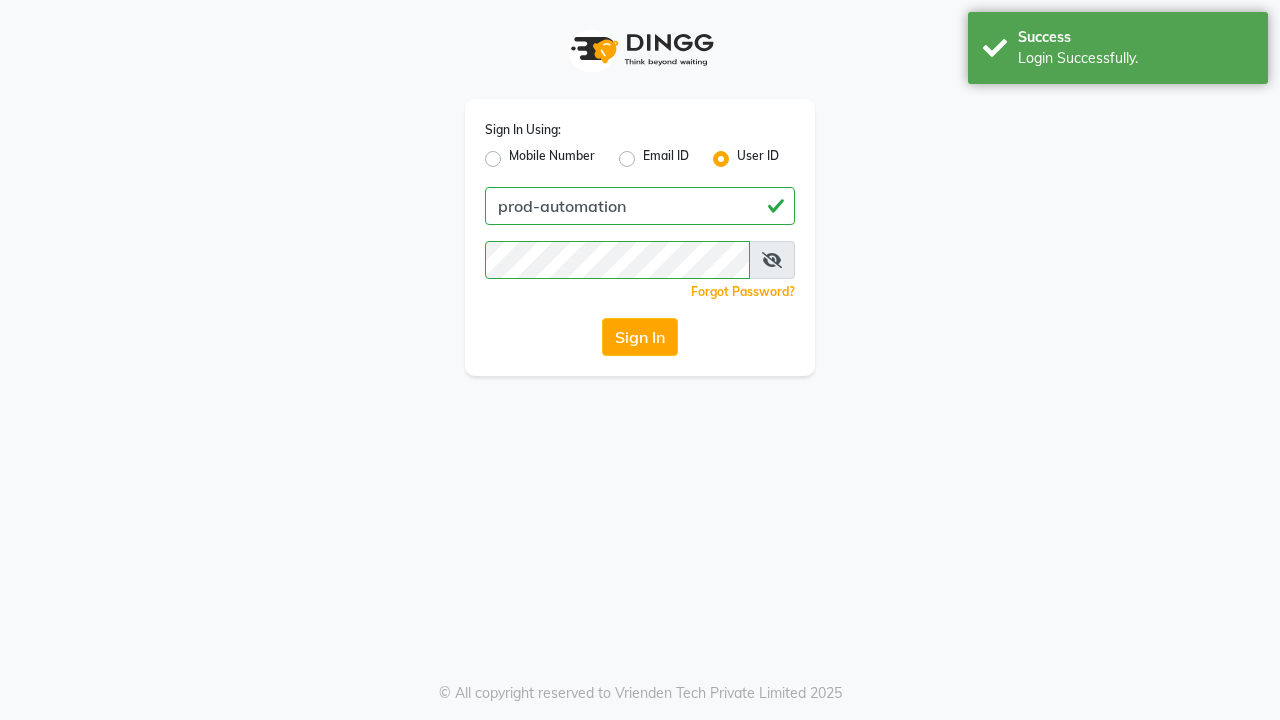 scroll, scrollTop: 0, scrollLeft: 0, axis: both 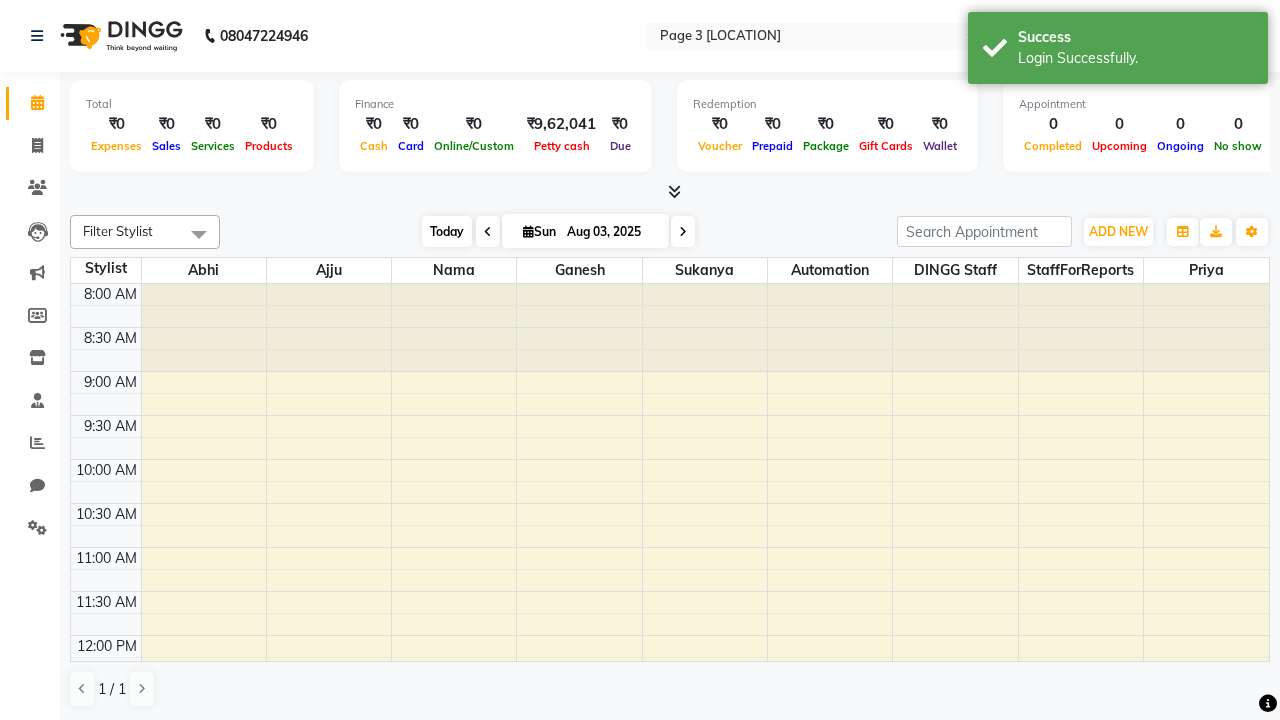 click on "Today" at bounding box center [447, 231] 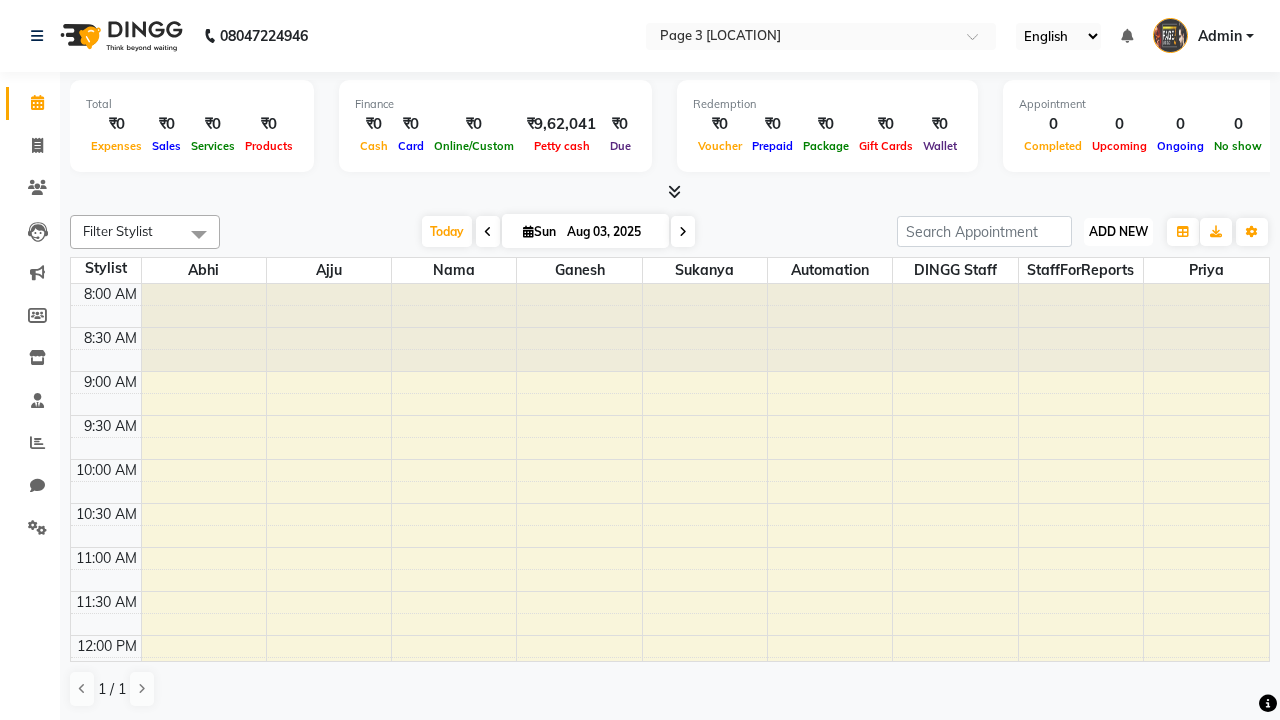 click on "ADD NEW" at bounding box center [1118, 231] 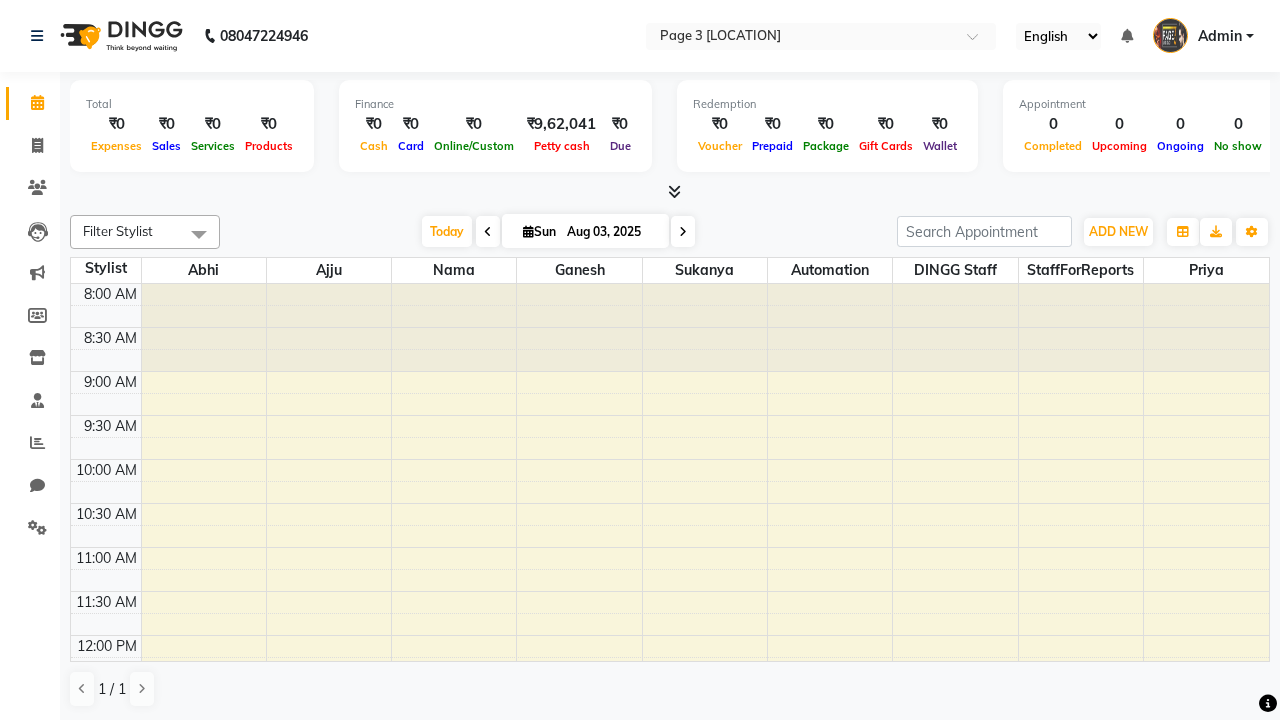 click on "Add Appointment" at bounding box center (0, 0) 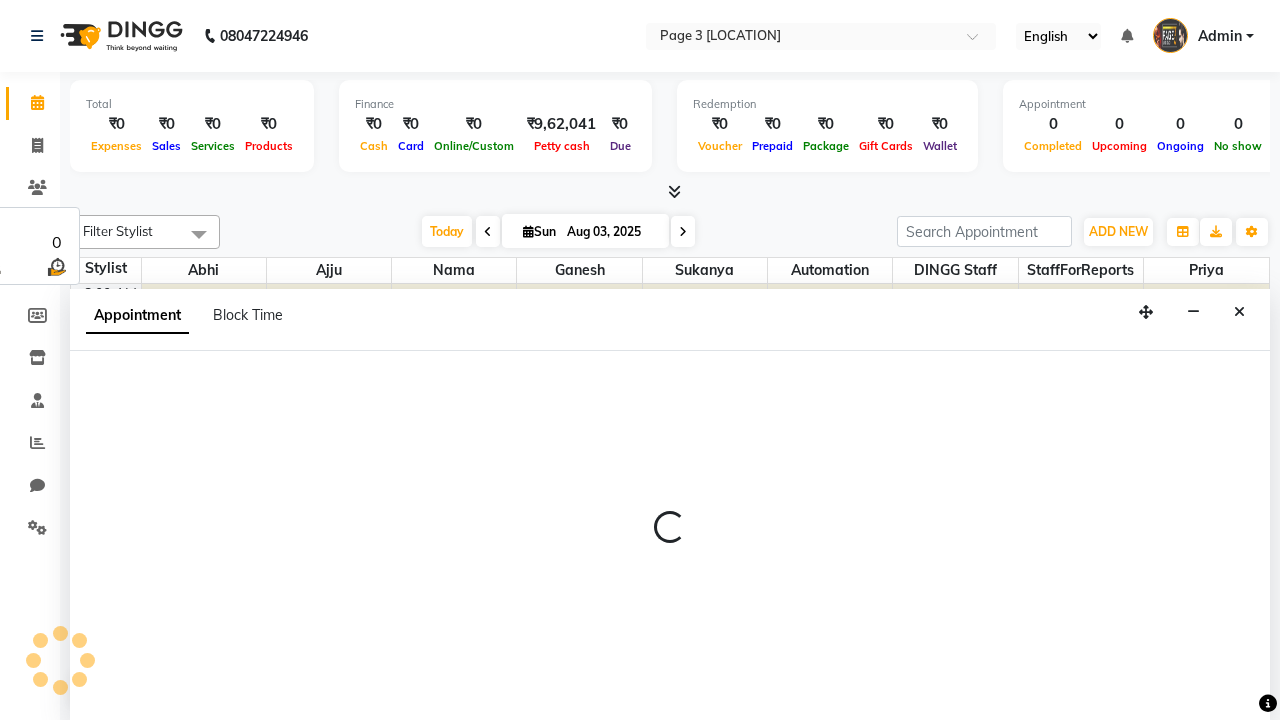 select on "tentative" 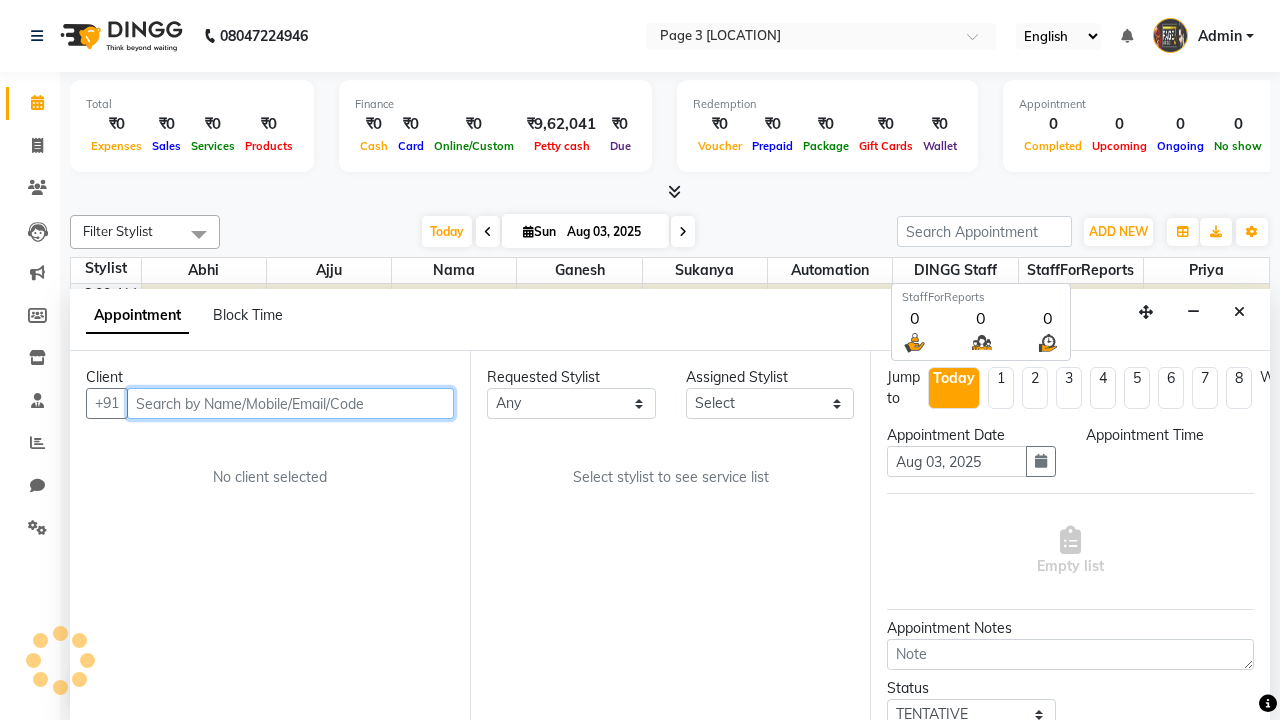 select on "540" 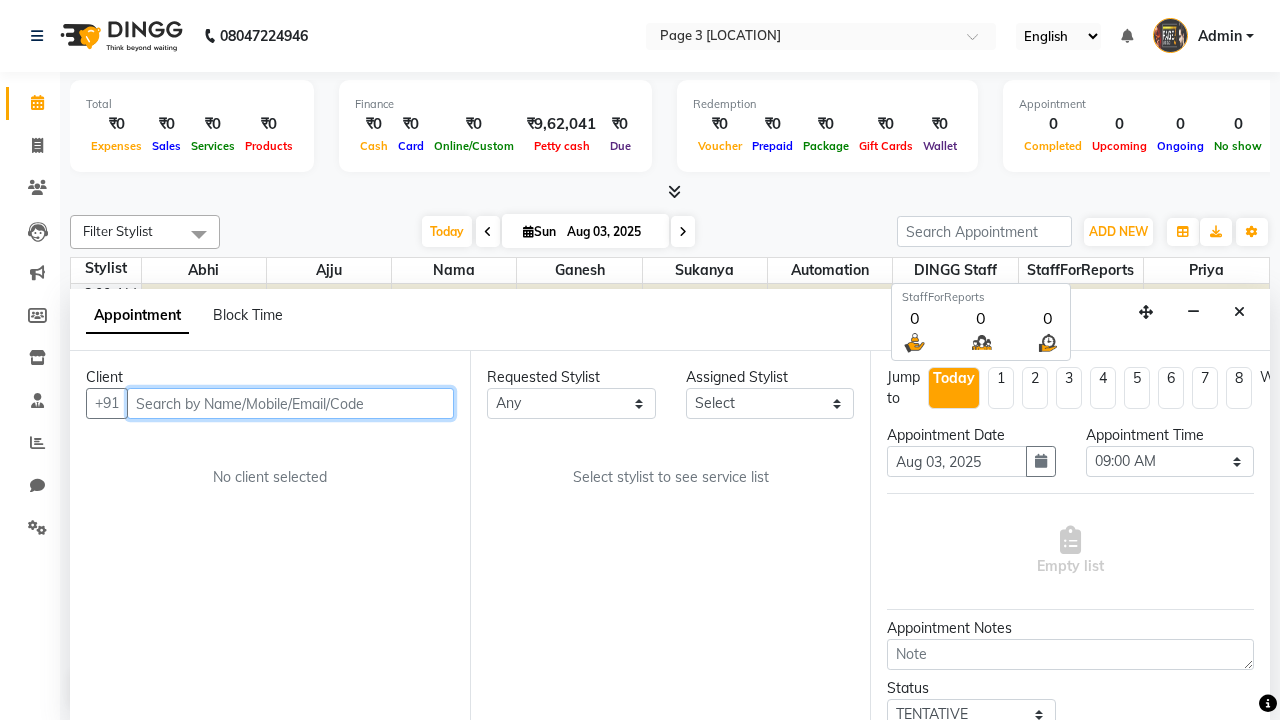 type on "8192346578" 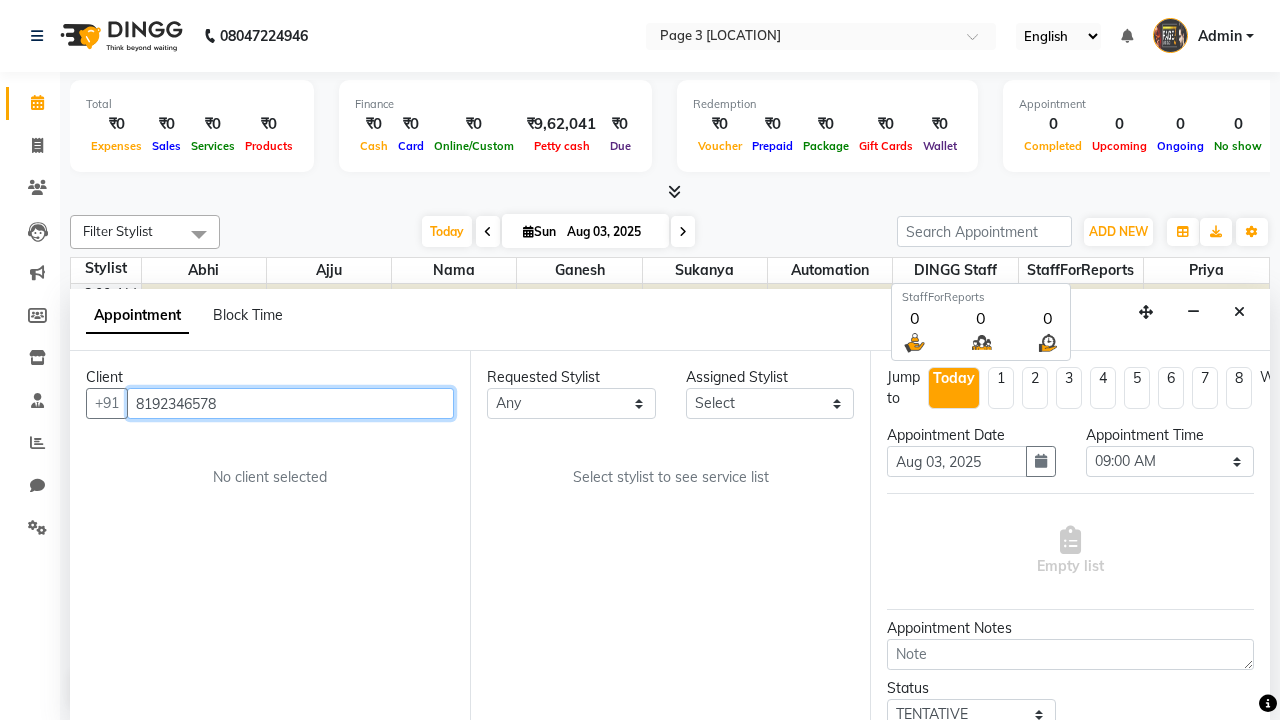 scroll, scrollTop: 1, scrollLeft: 0, axis: vertical 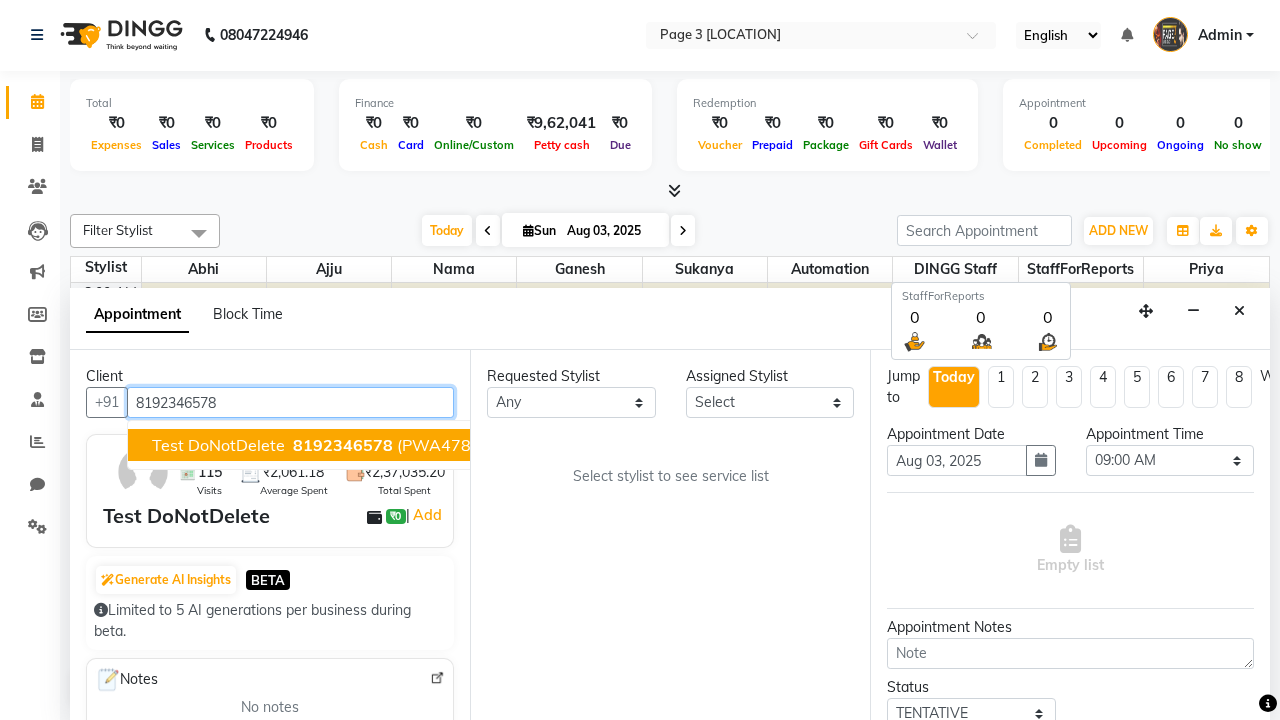 click on "8192346578" at bounding box center (343, 445) 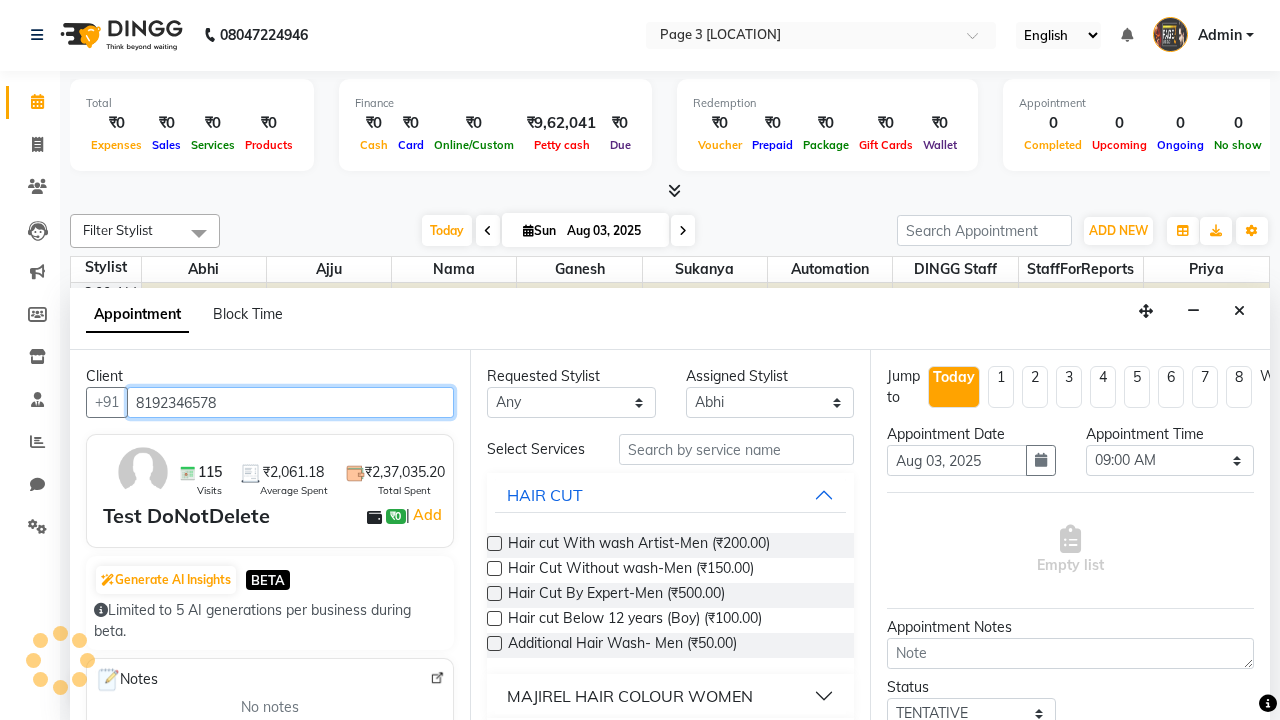 scroll, scrollTop: 0, scrollLeft: 0, axis: both 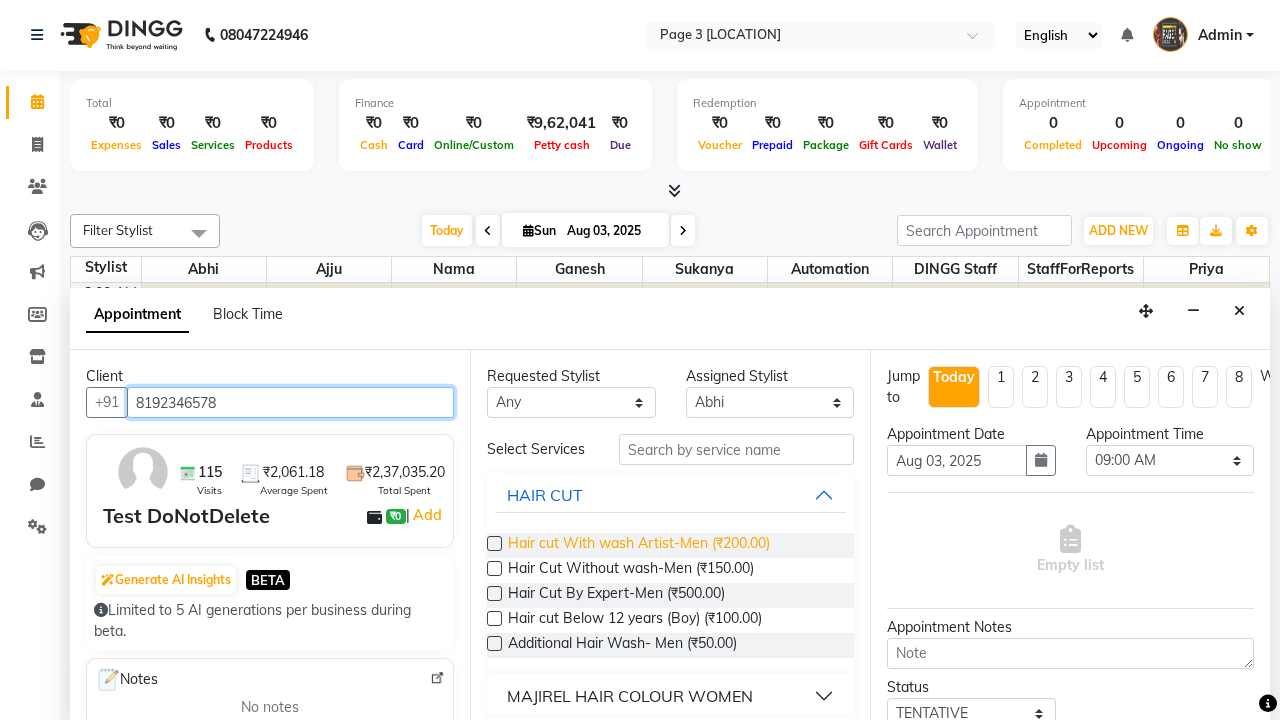 type on "8192346578" 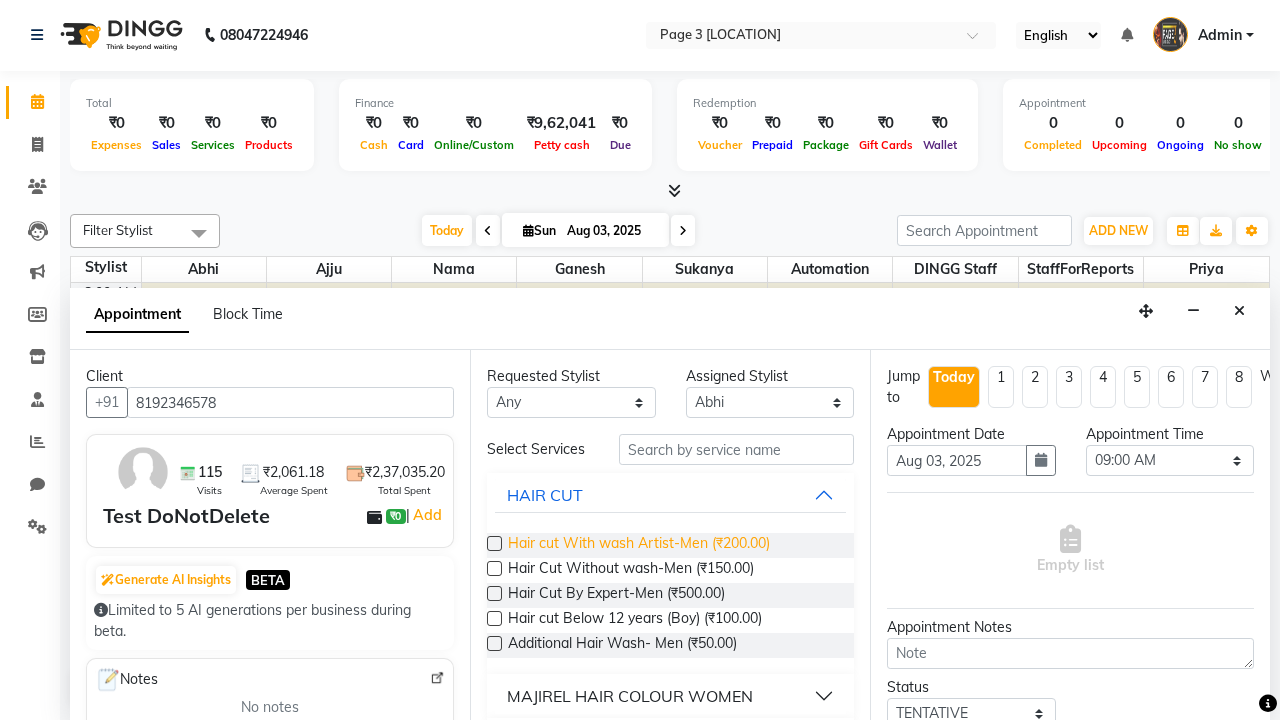 click on "Hair cut With wash Artist-Men (₹200.00)" at bounding box center (639, 545) 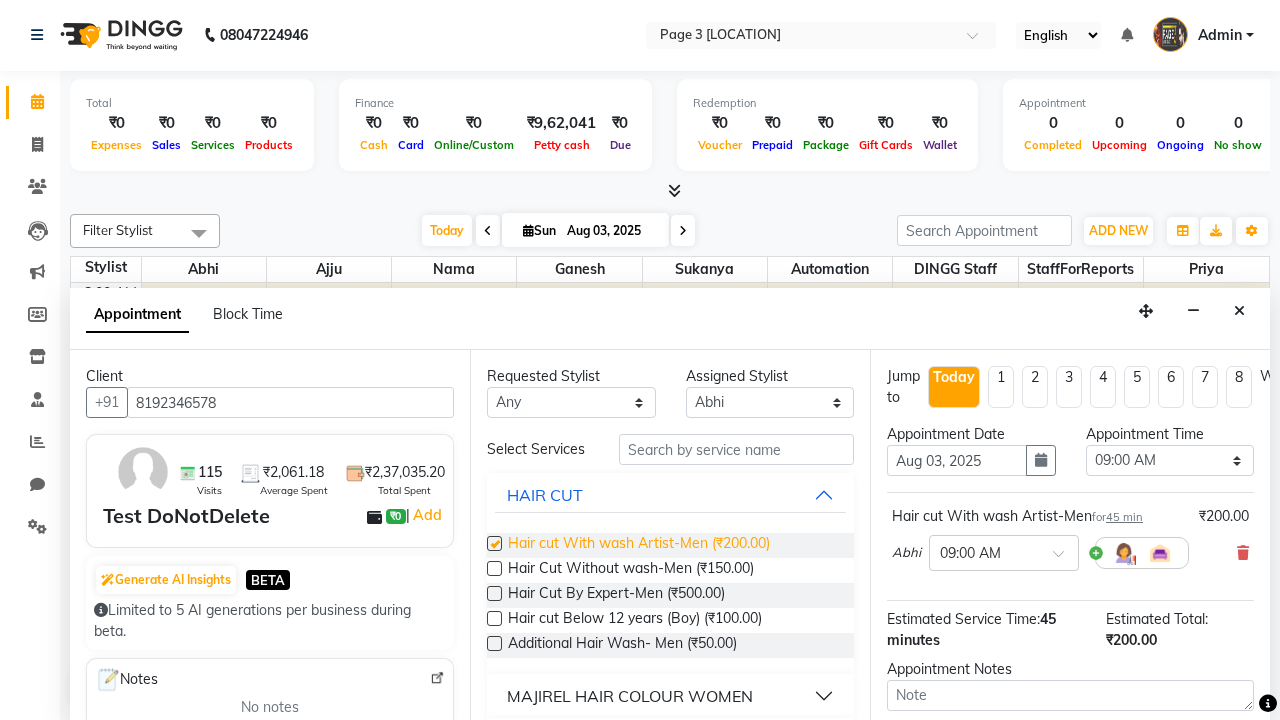 checkbox on "false" 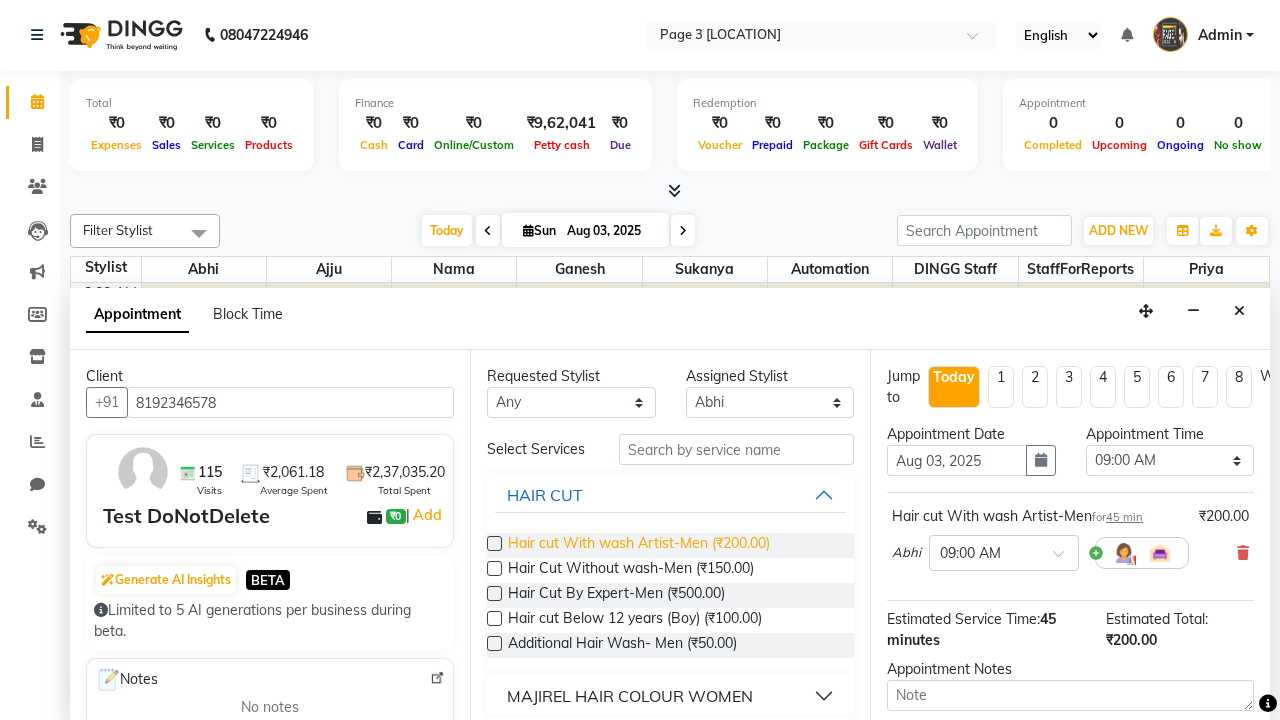 select on "645" 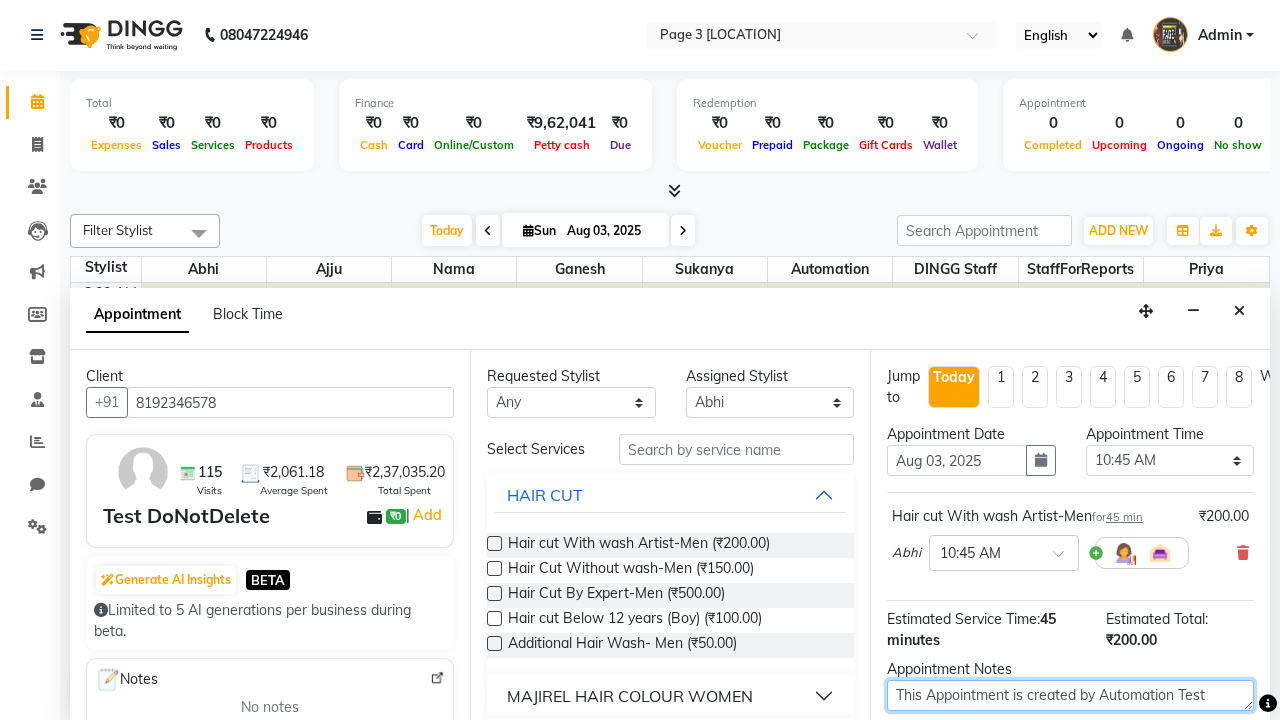 type on "This Appointment is created by Automation Test" 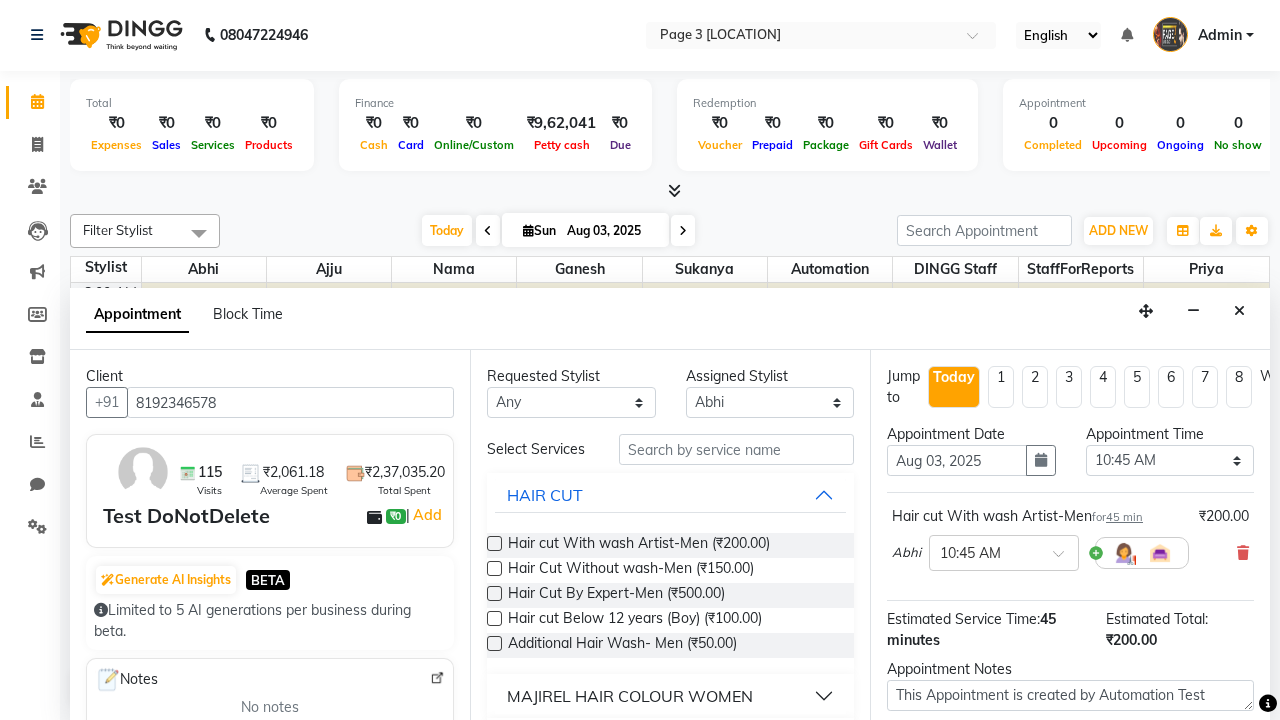 click at bounding box center [1097, 822] 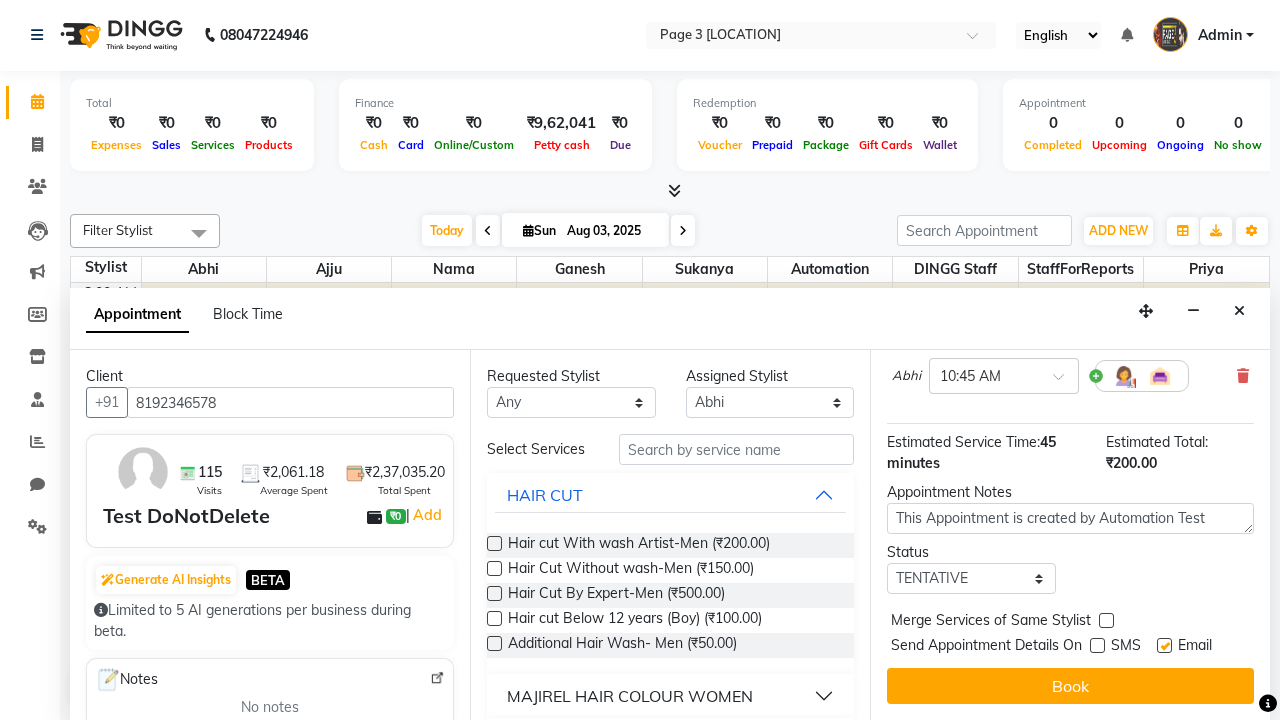 click at bounding box center (1164, 645) 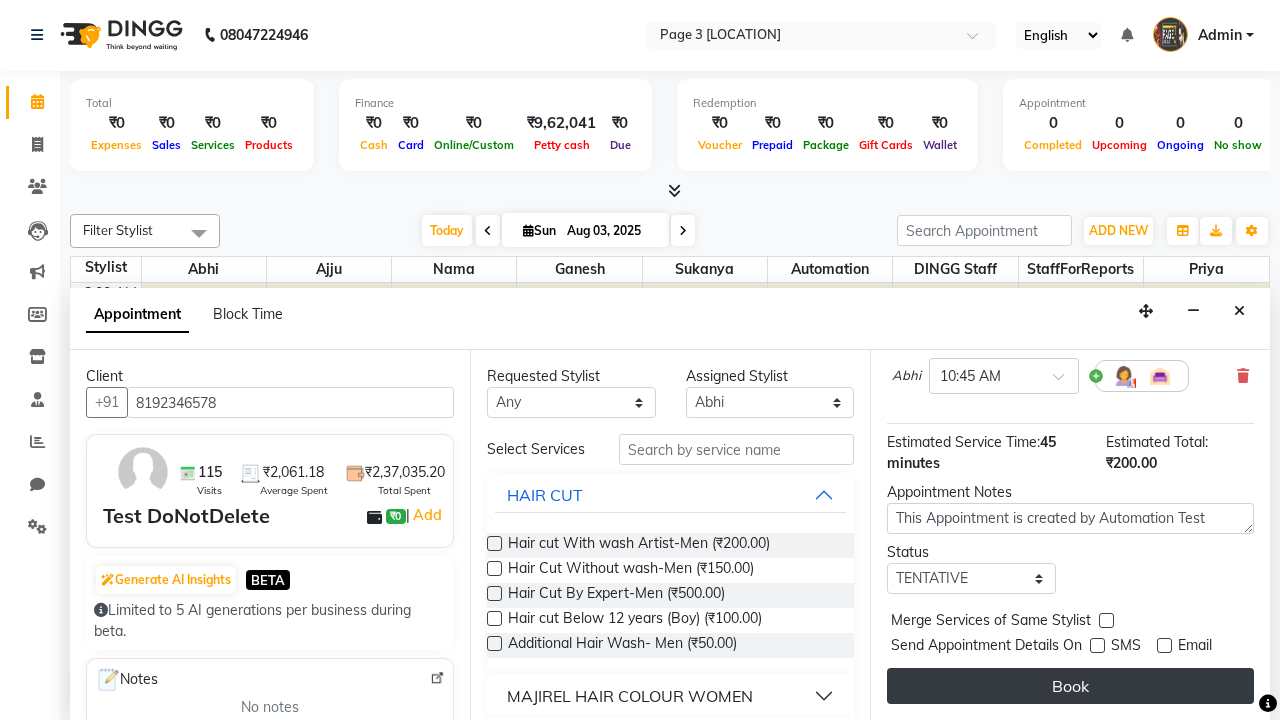 click on "Book" at bounding box center [1070, 686] 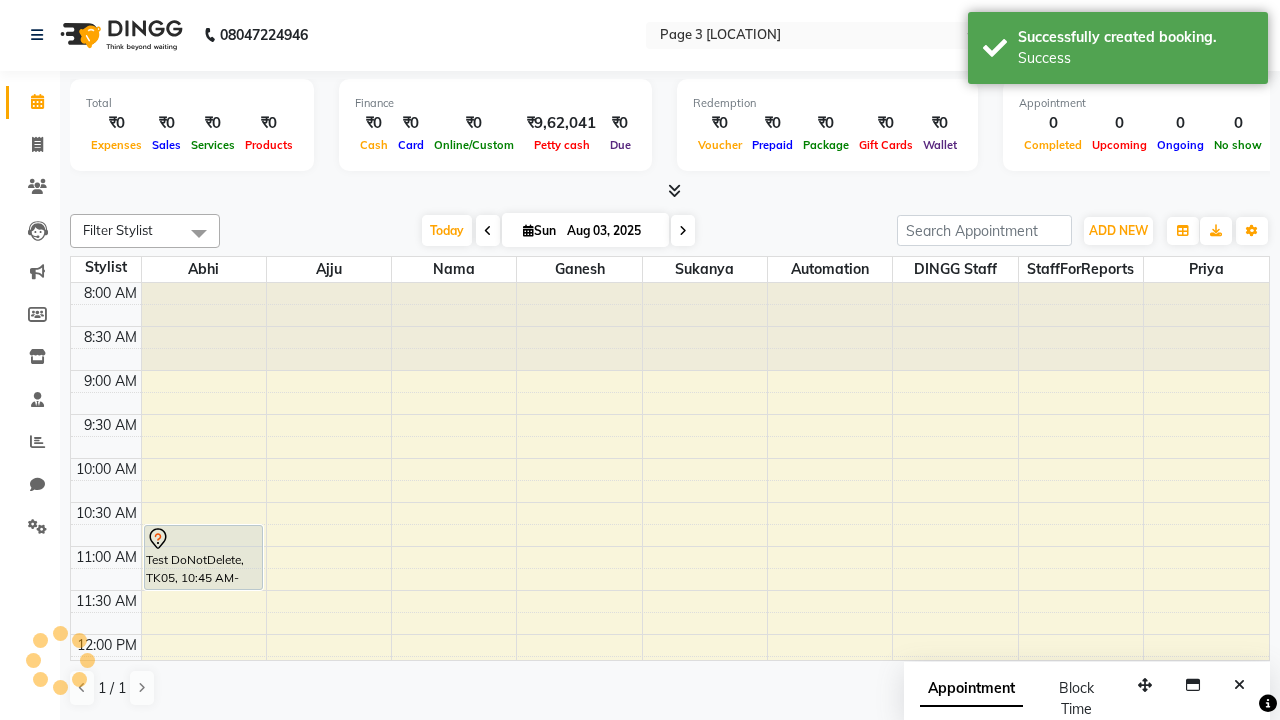 scroll, scrollTop: 0, scrollLeft: 0, axis: both 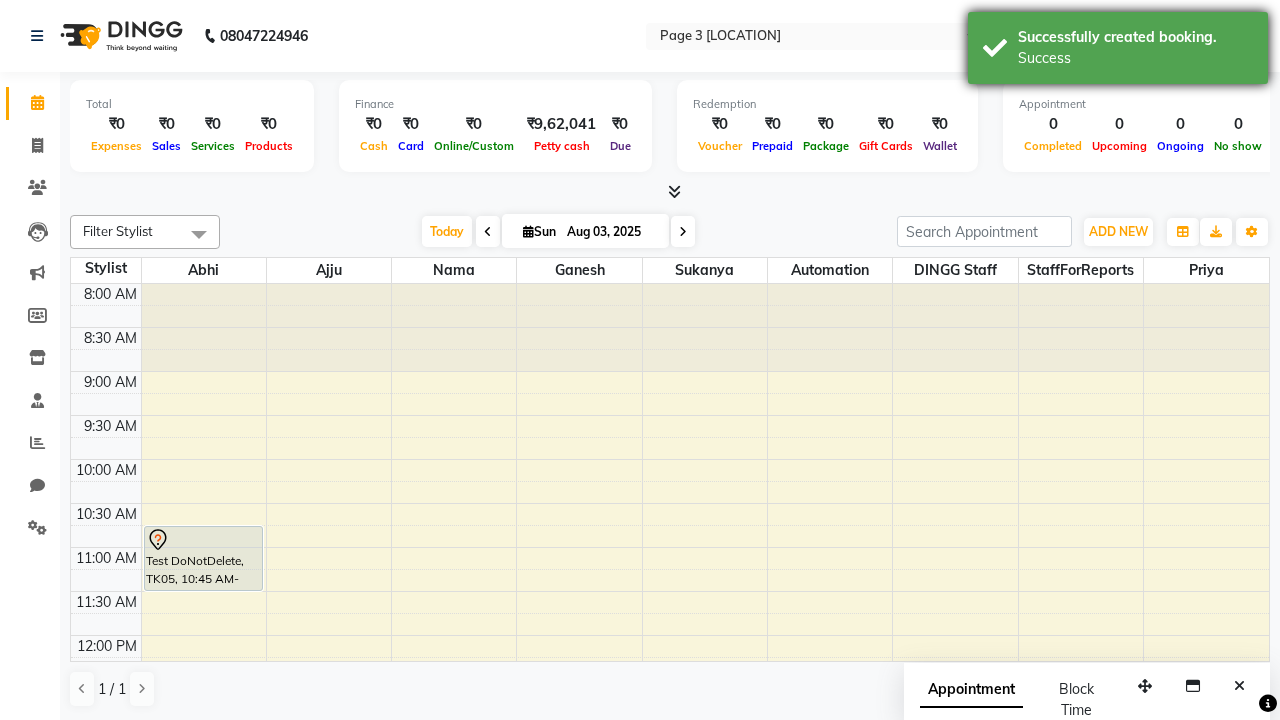 click on "Success" at bounding box center [1135, 58] 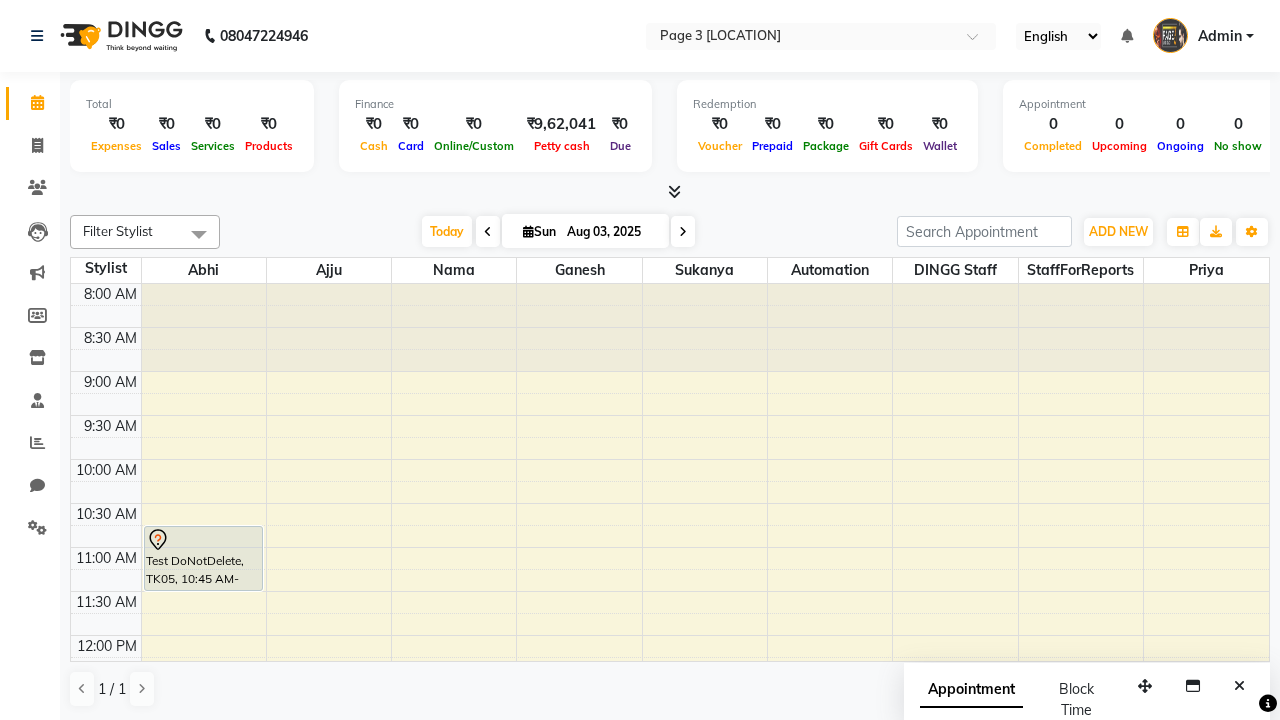 click at bounding box center [199, 234] 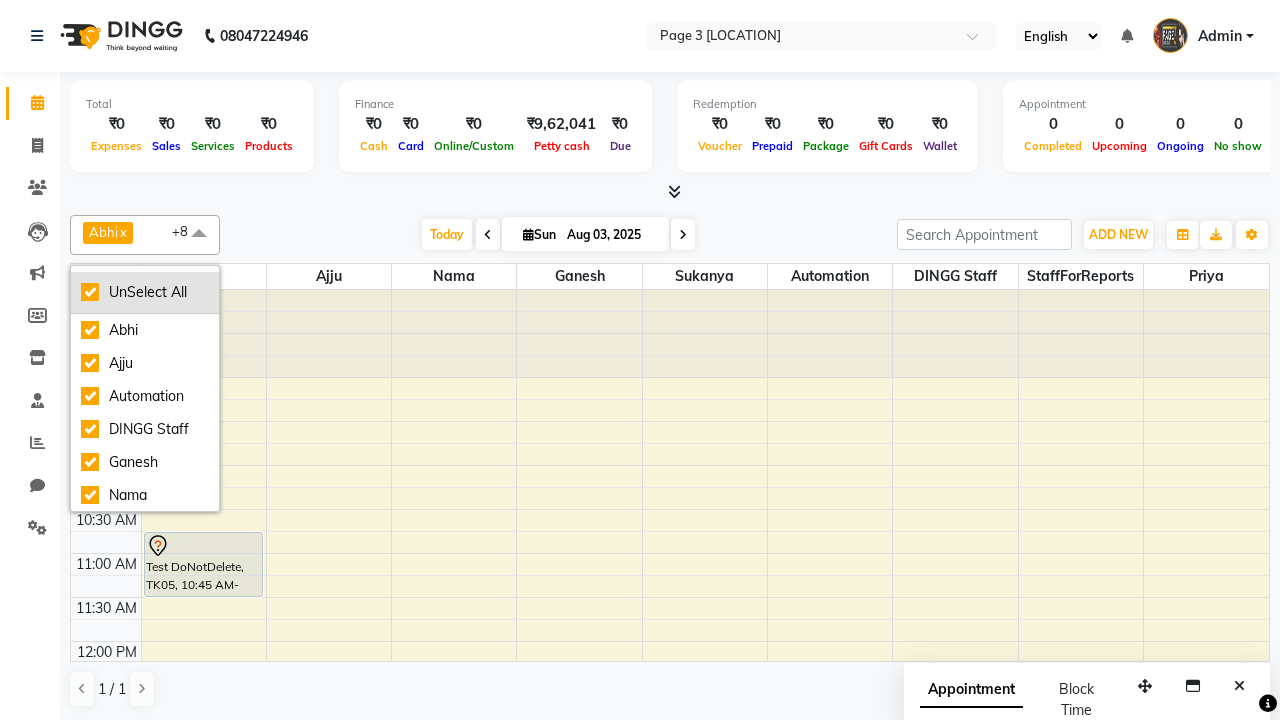 click on "UnSelect All" at bounding box center [145, 292] 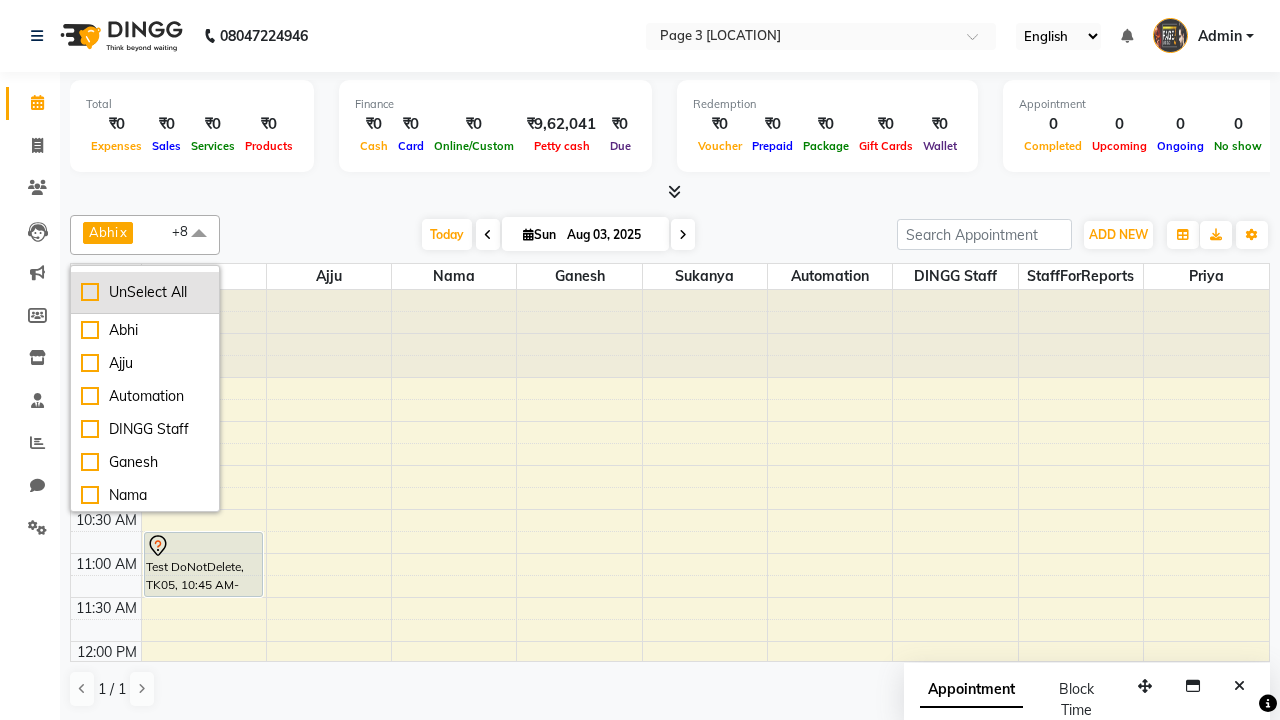 checkbox on "false" 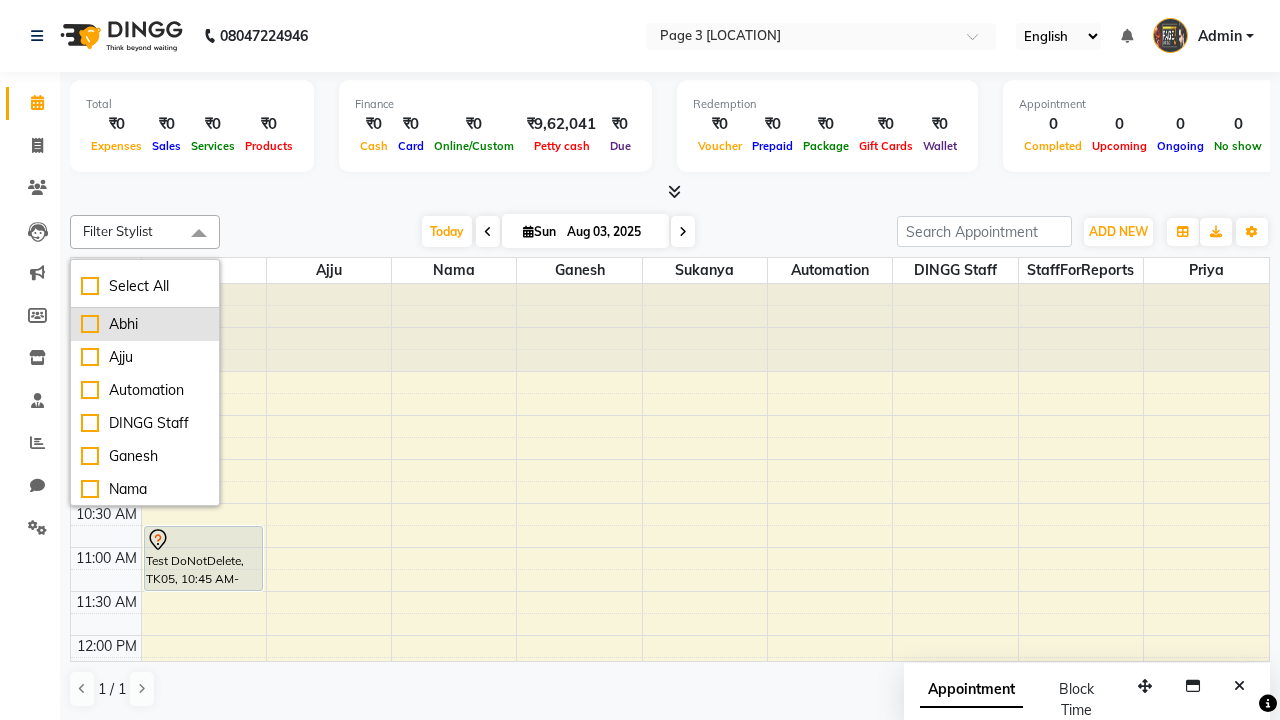 click on "Abhi" at bounding box center [145, 324] 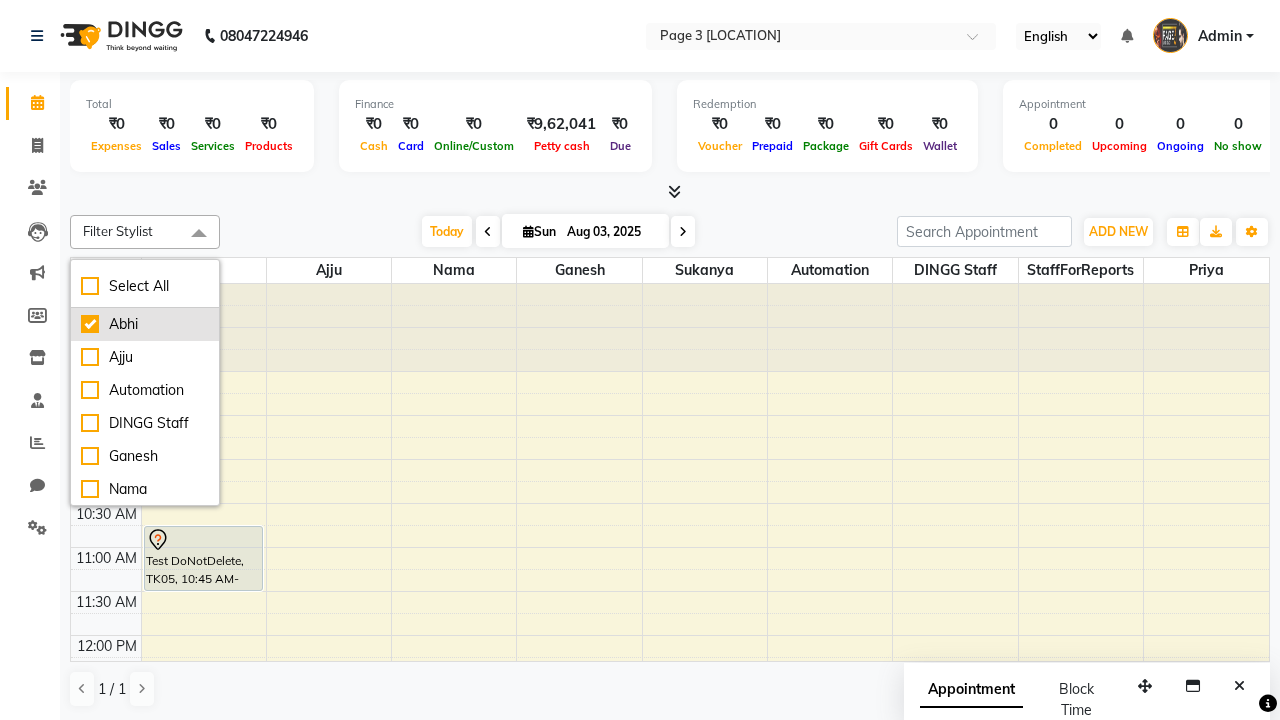 checkbox on "true" 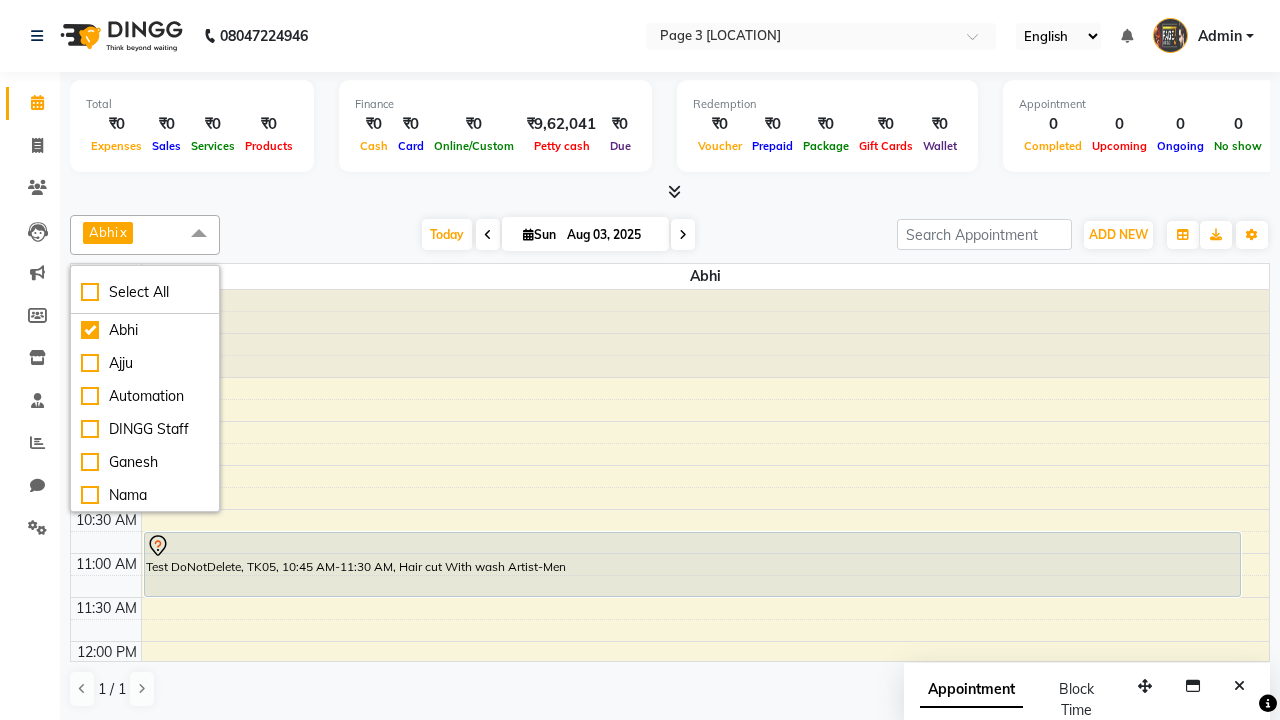click at bounding box center (199, 234) 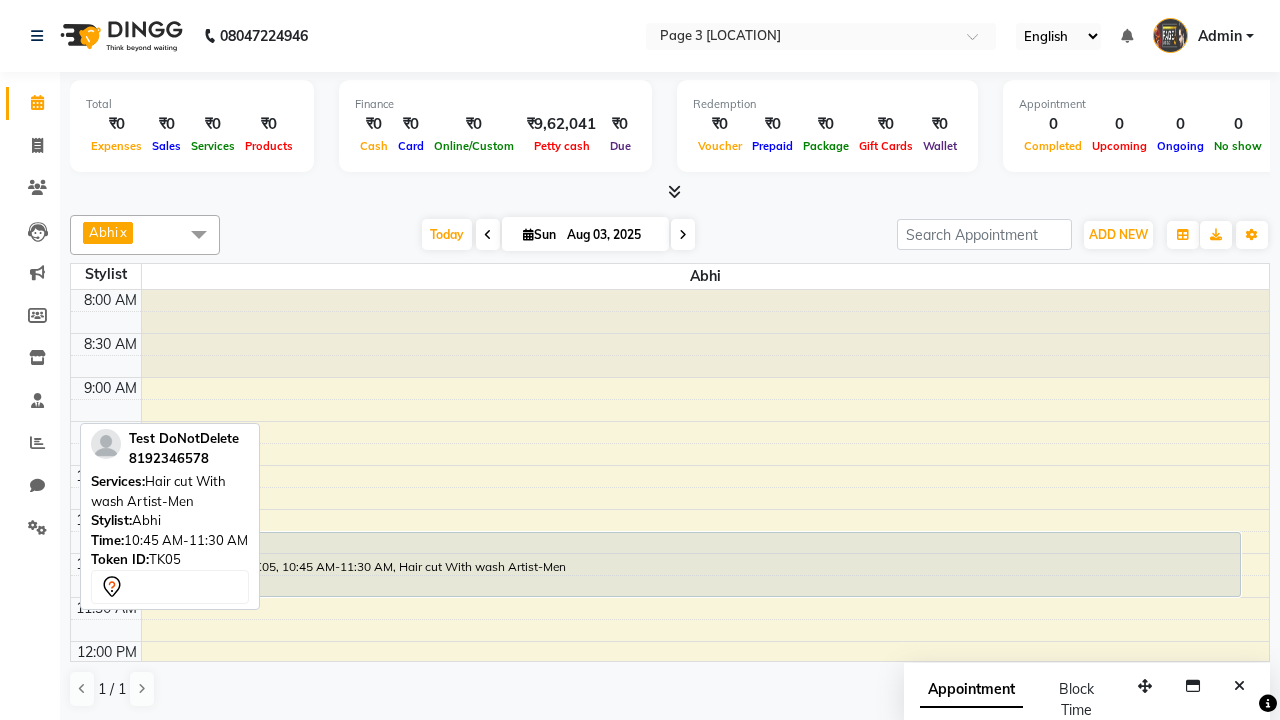click on "Test DoNotDelete, TK05, 10:45 AM-11:30 AM, Hair cut With wash Artist-Men" at bounding box center (692, 564) 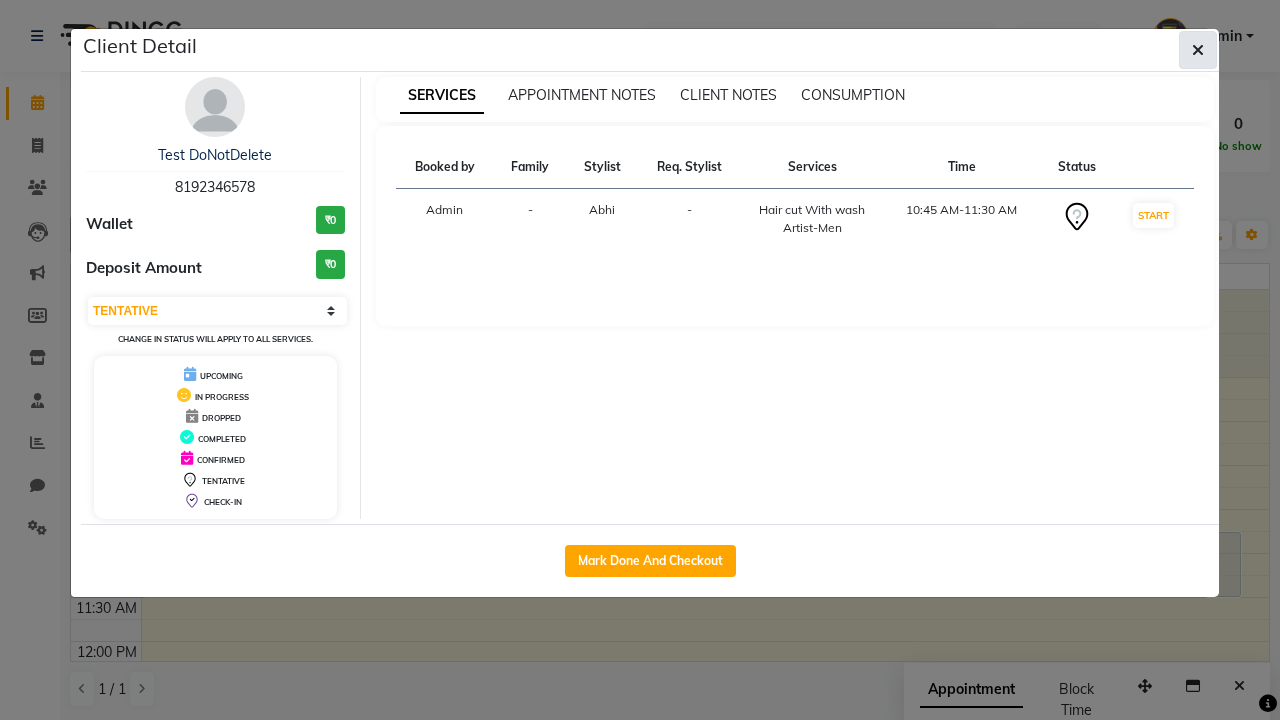 click 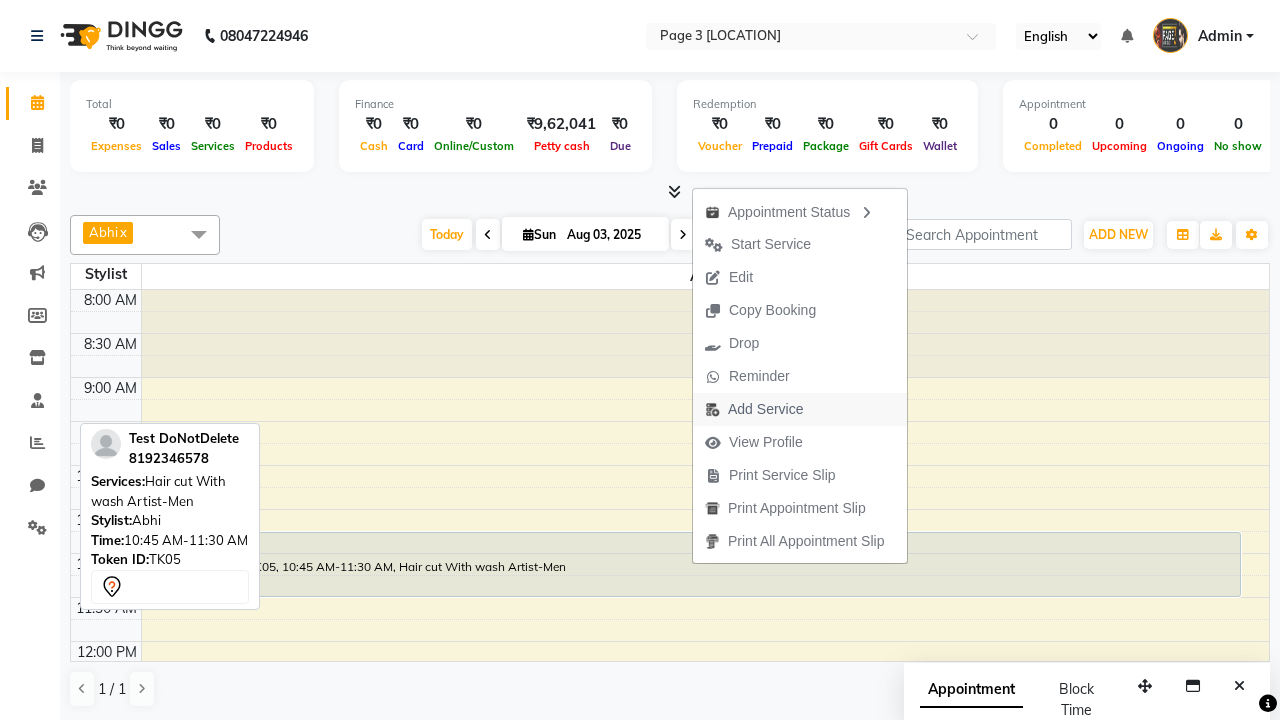 click on "Add Service" at bounding box center (754, 409) 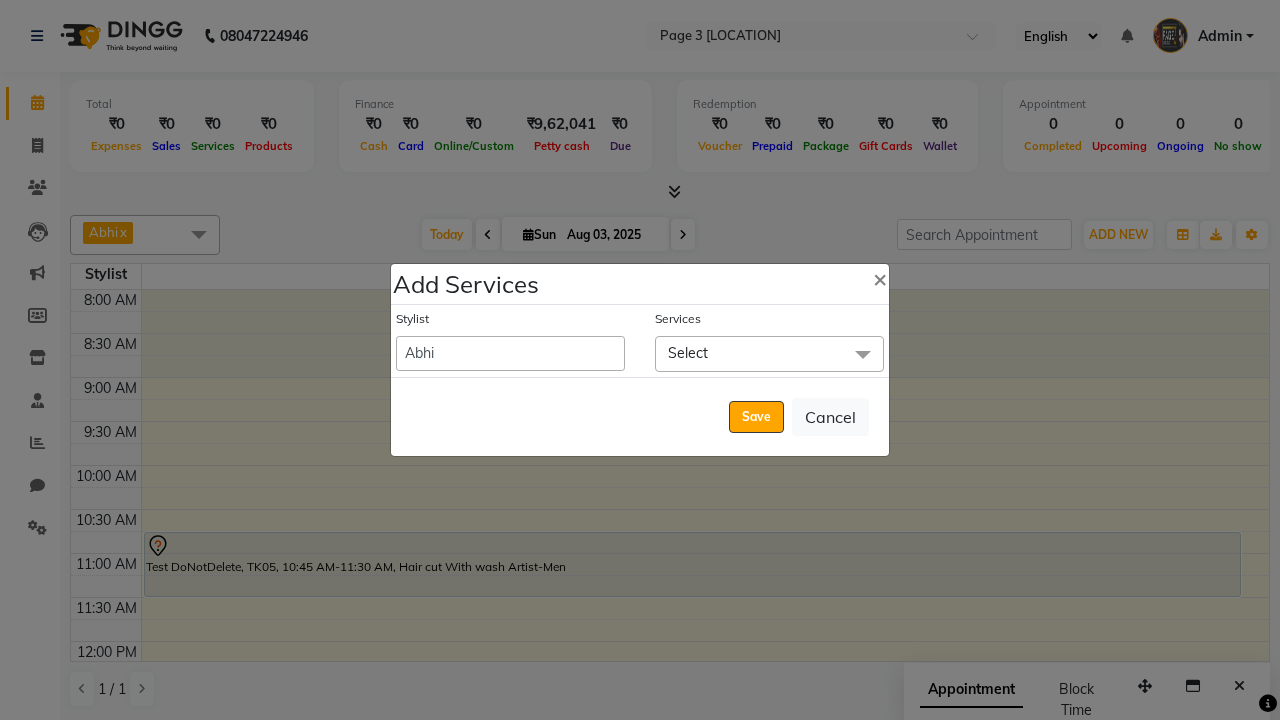 click on "Select" 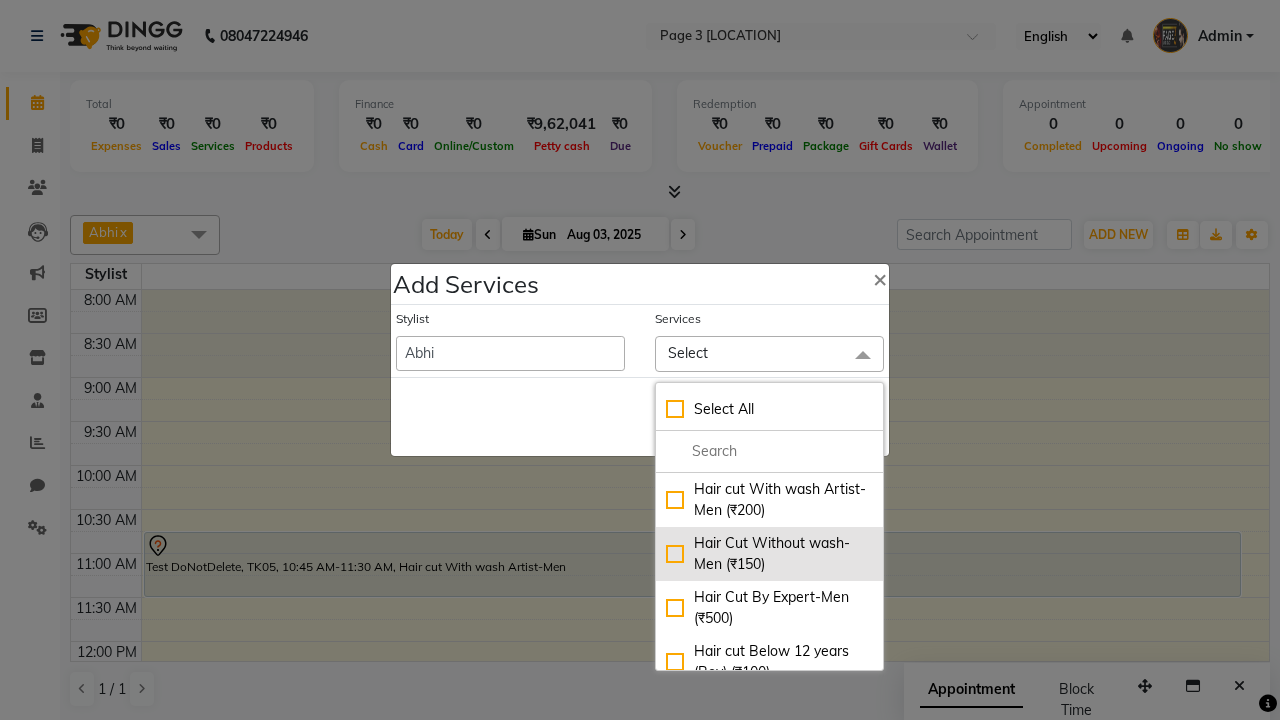 click on "Hair Cut Without wash-Men (₹150)" 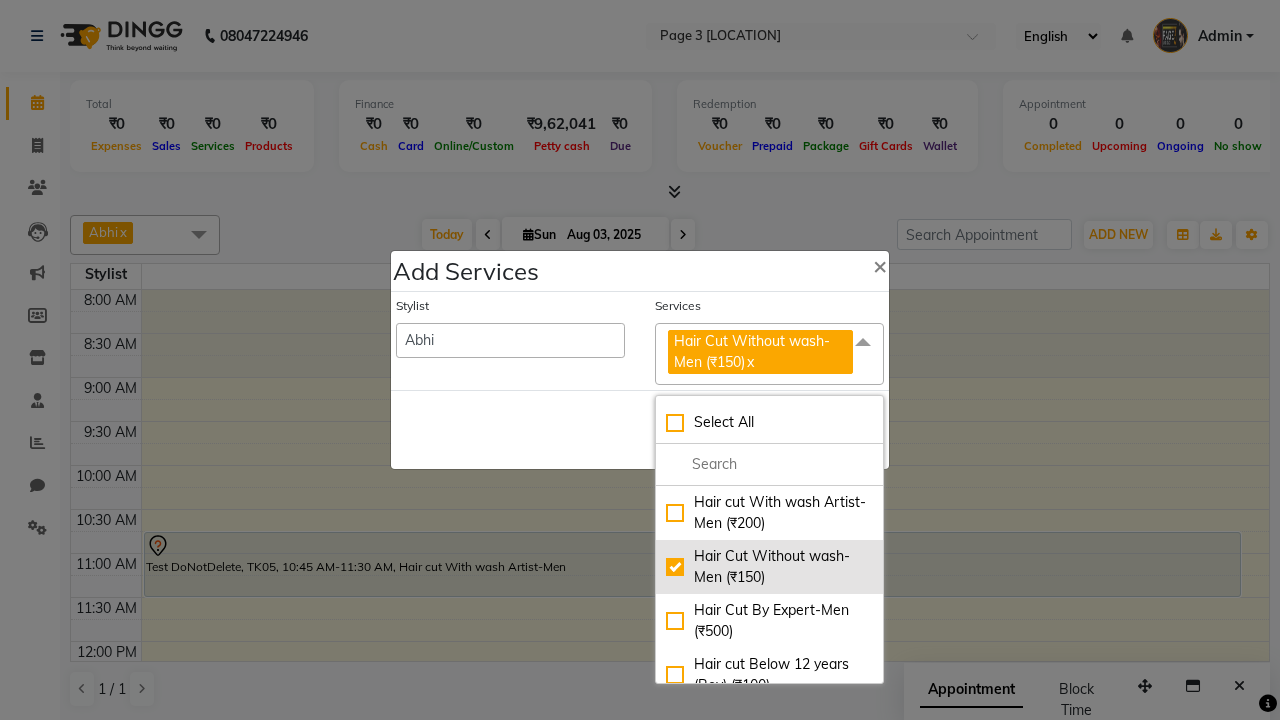 checkbox on "true" 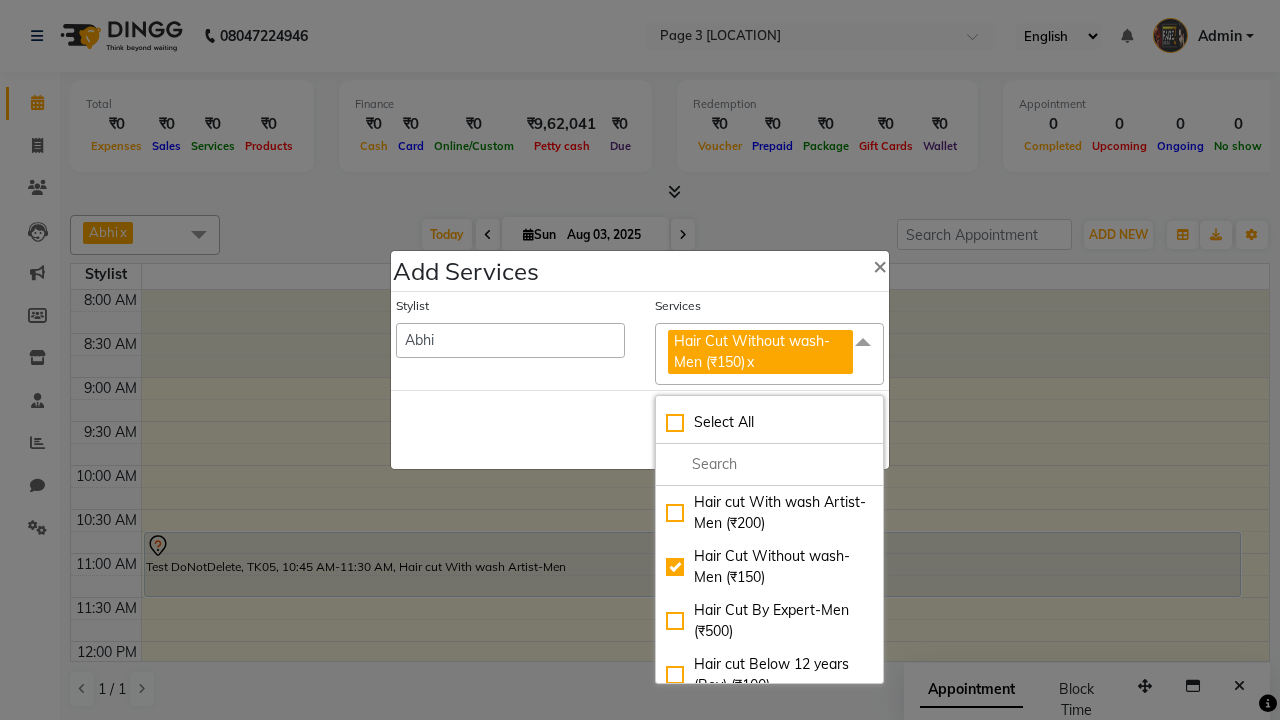 click on "Hair Cut Without wash-Men (₹150)  x" 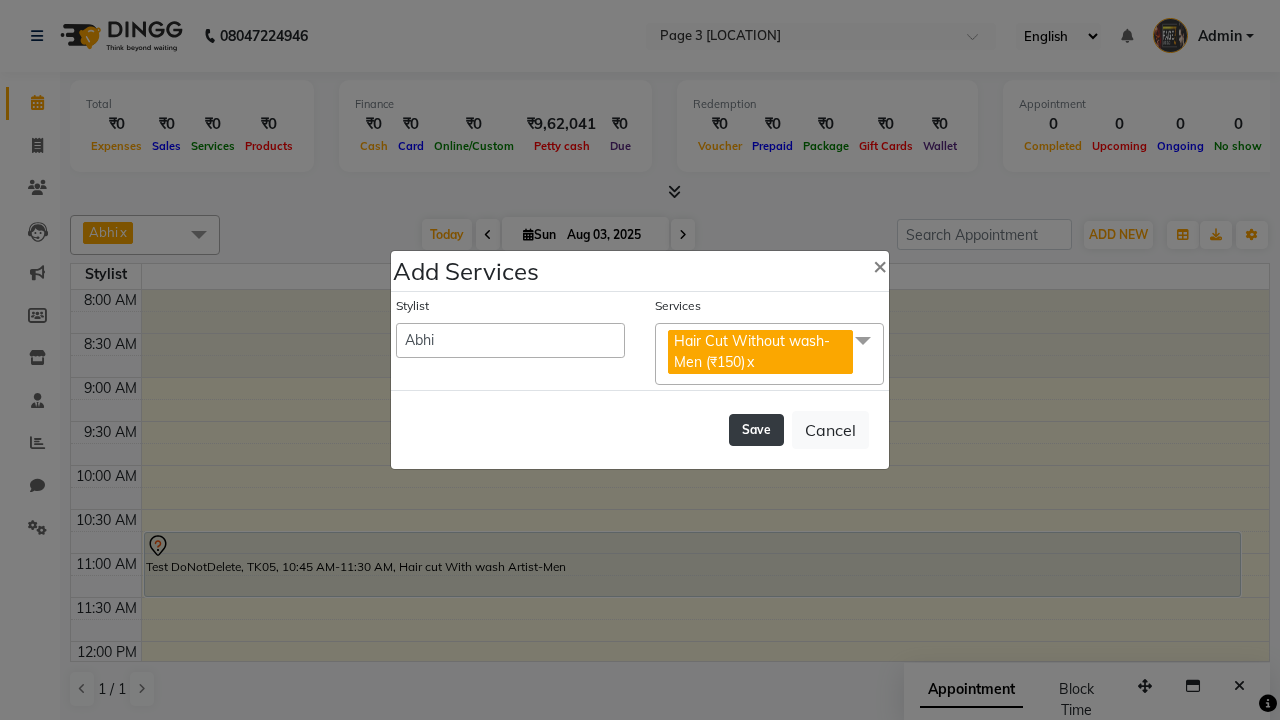 click on "Save" 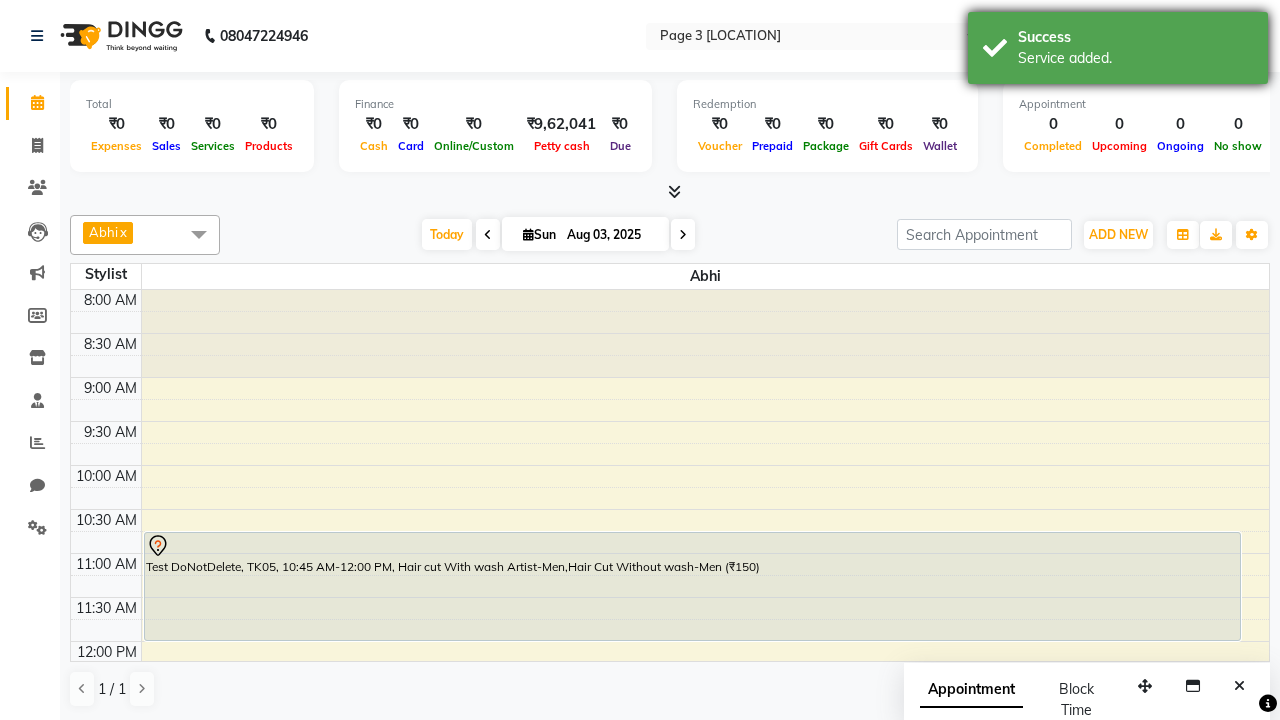 click on "Service added." at bounding box center (1135, 58) 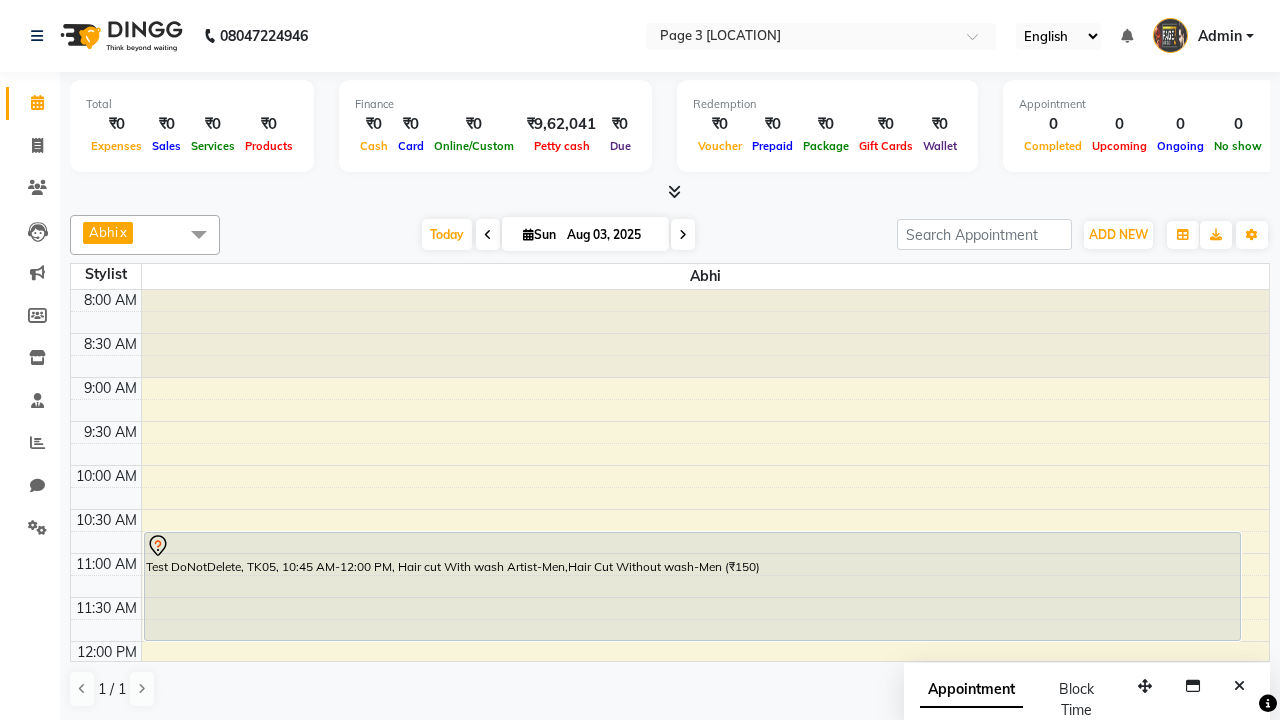 click on "Test DoNotDelete, TK05, 10:45 AM-12:00 PM, Hair cut With wash Artist-Men,Hair Cut Without wash-Men (₹150)" at bounding box center (692, 586) 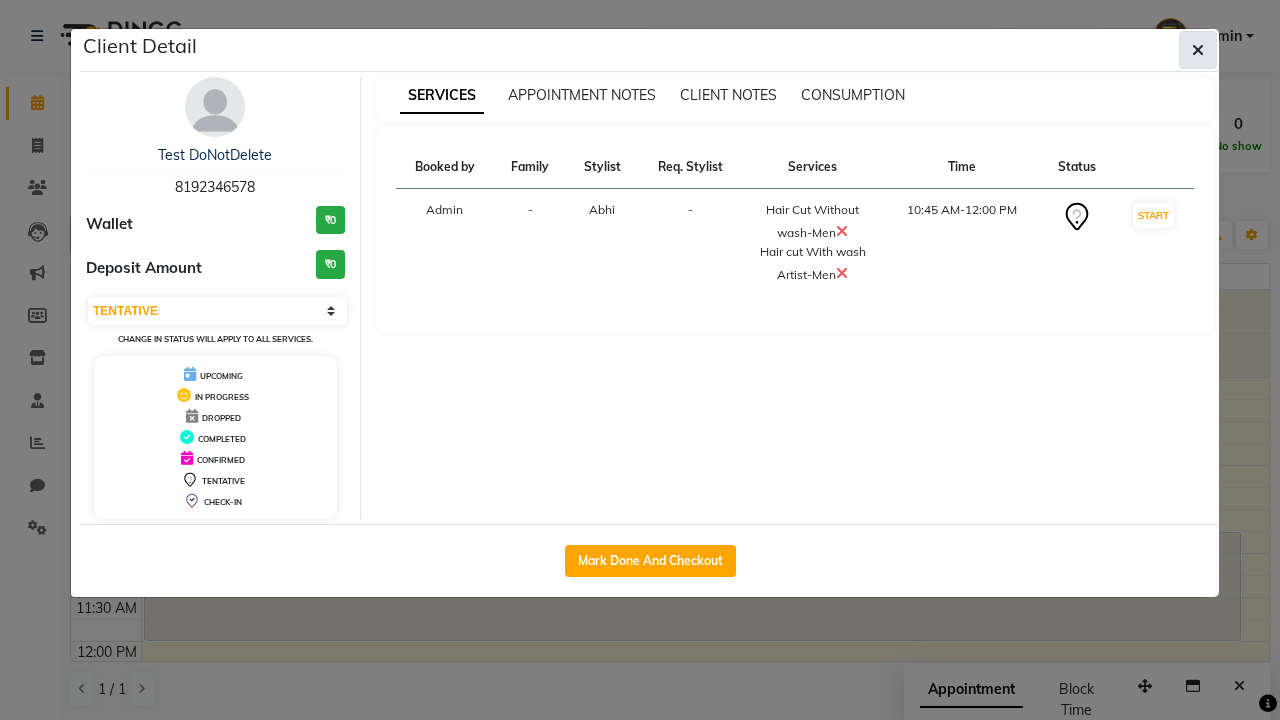 click 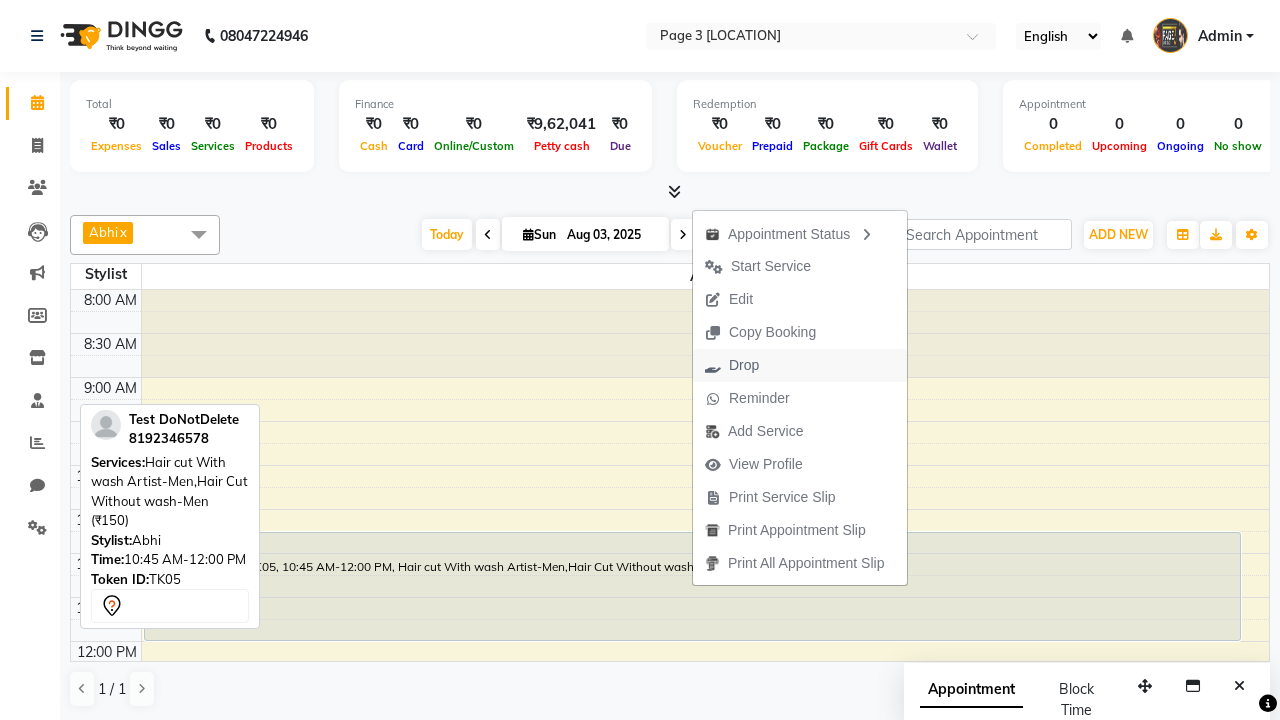 click on "Drop" at bounding box center (800, 365) 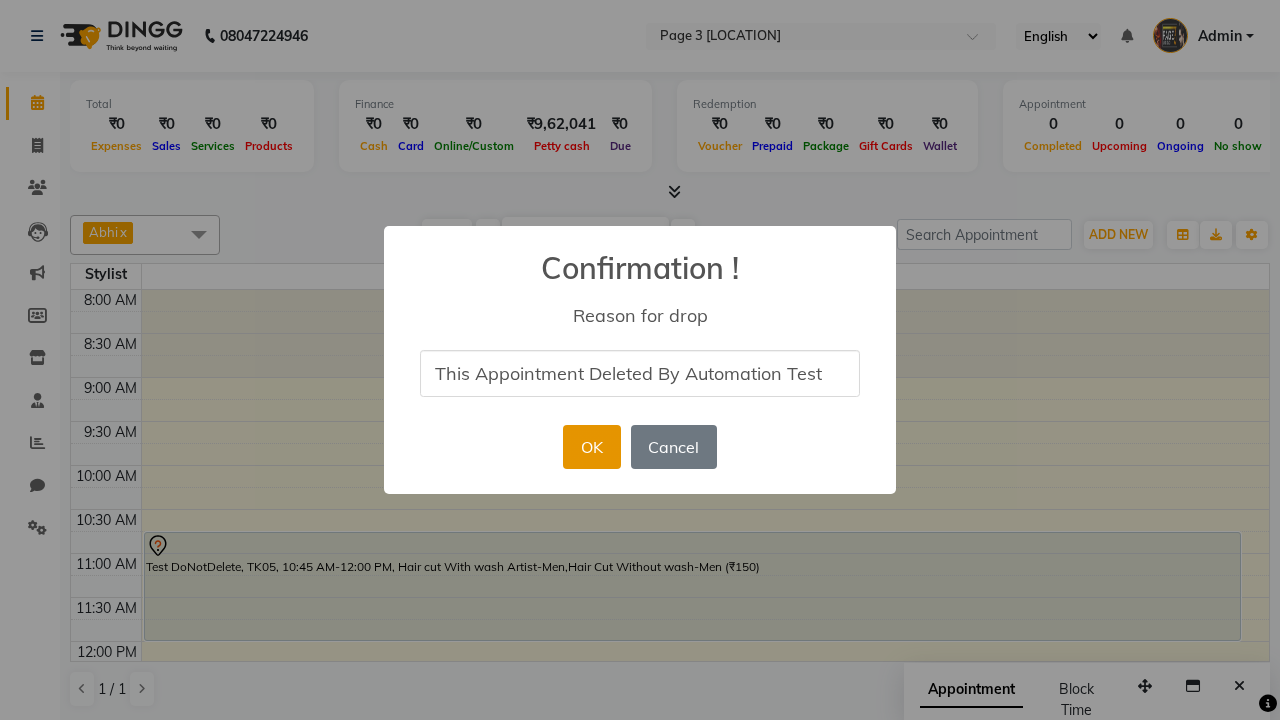 type on "This Appointment Deleted By Automation Test" 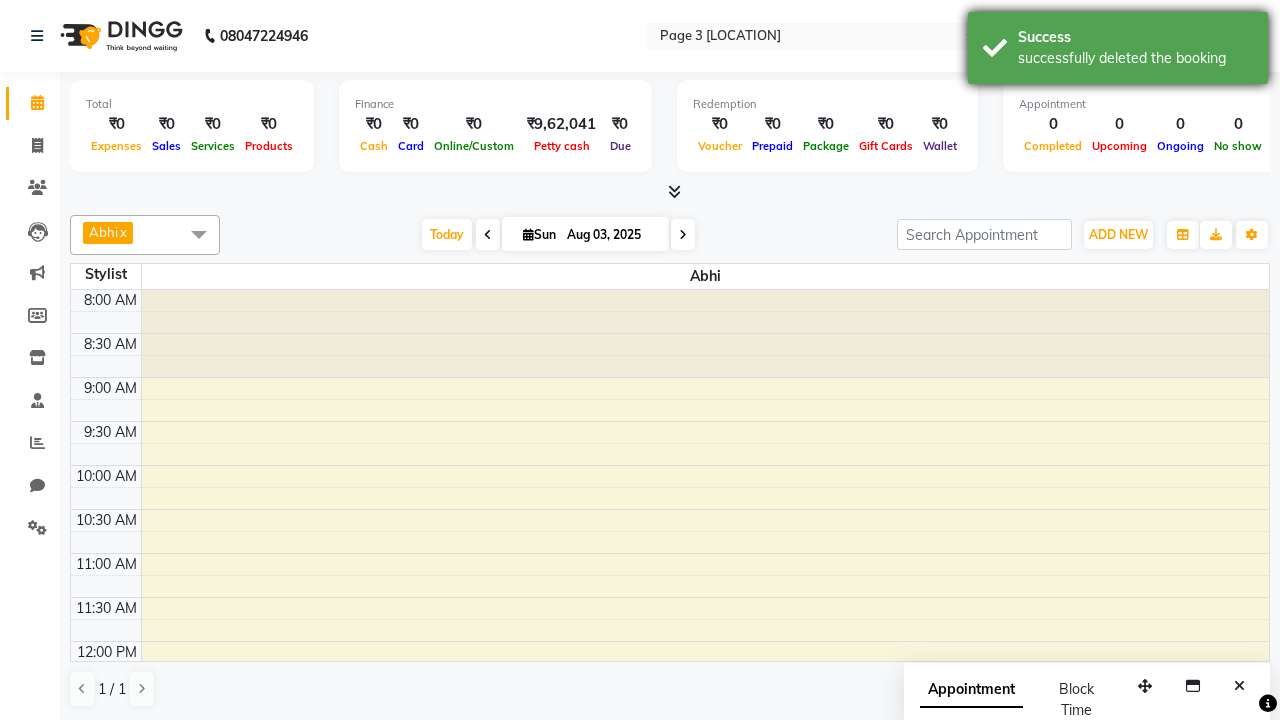 click on "successfully deleted the booking" at bounding box center [1135, 58] 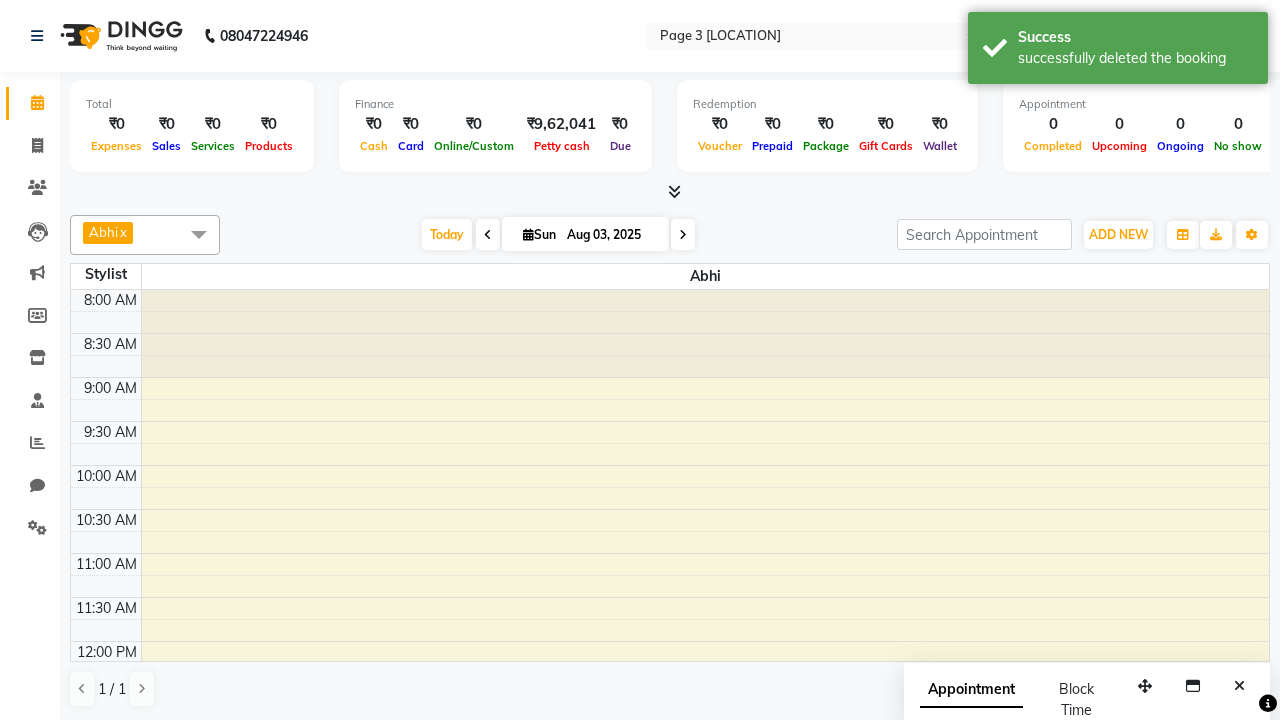 click at bounding box center (199, 234) 